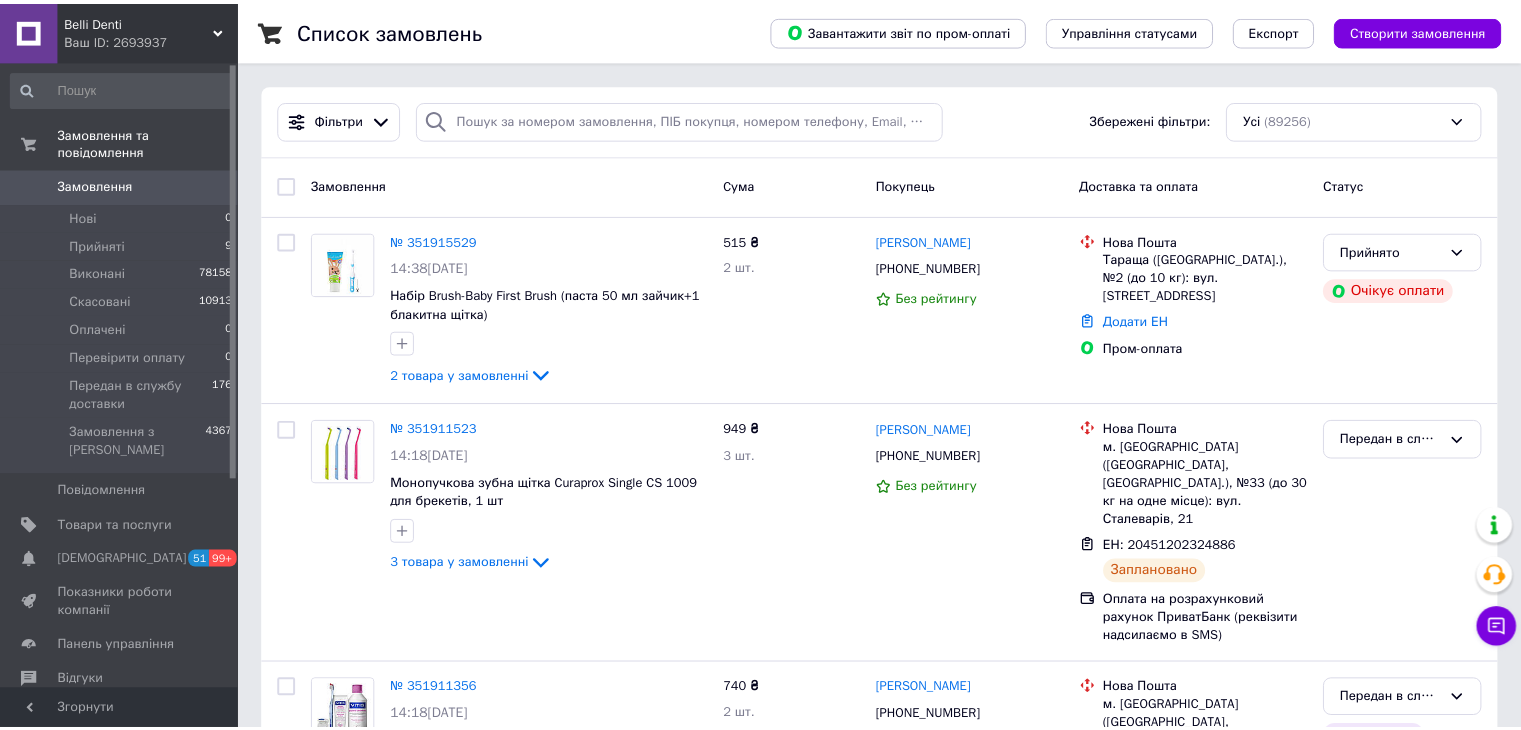 scroll, scrollTop: 0, scrollLeft: 0, axis: both 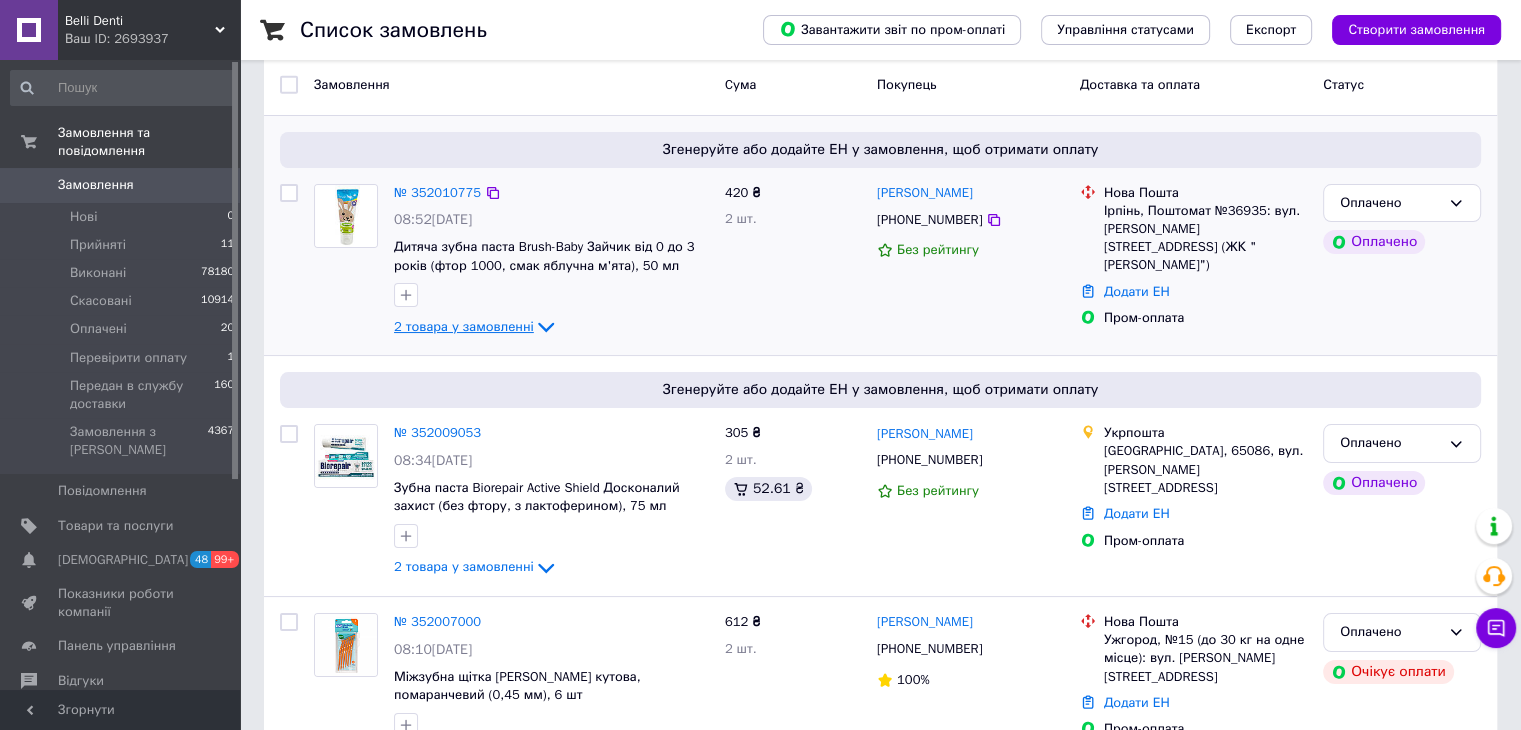 click 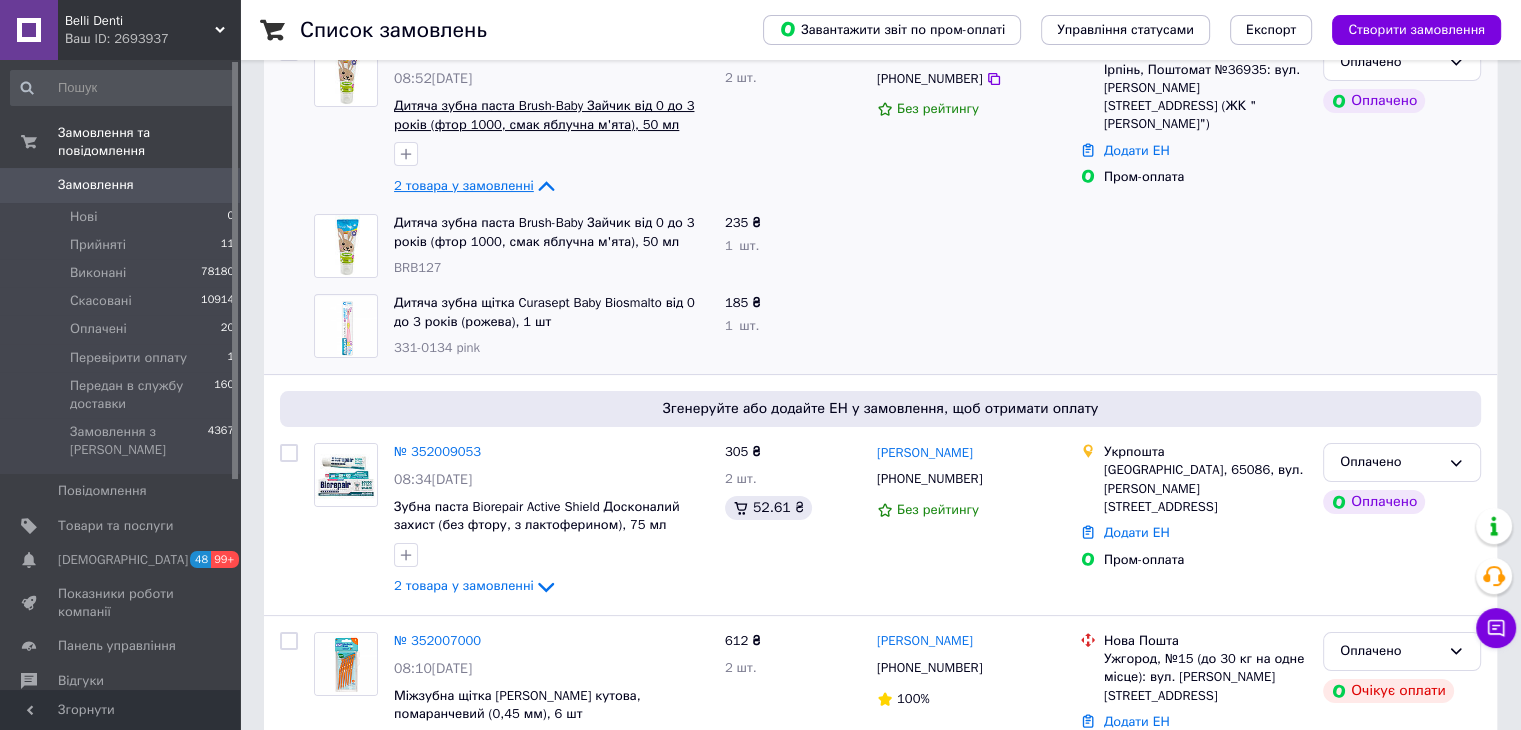 scroll, scrollTop: 300, scrollLeft: 0, axis: vertical 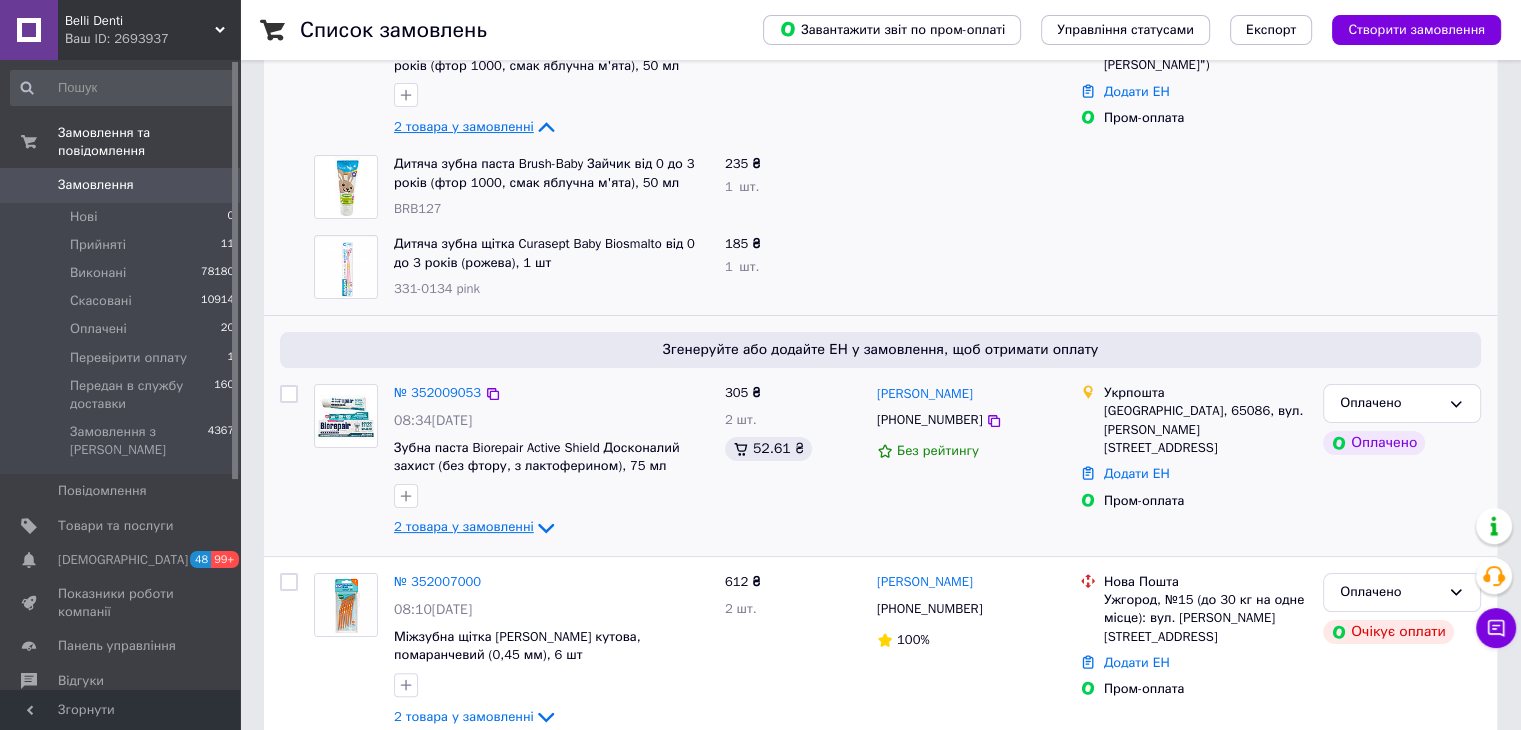 click 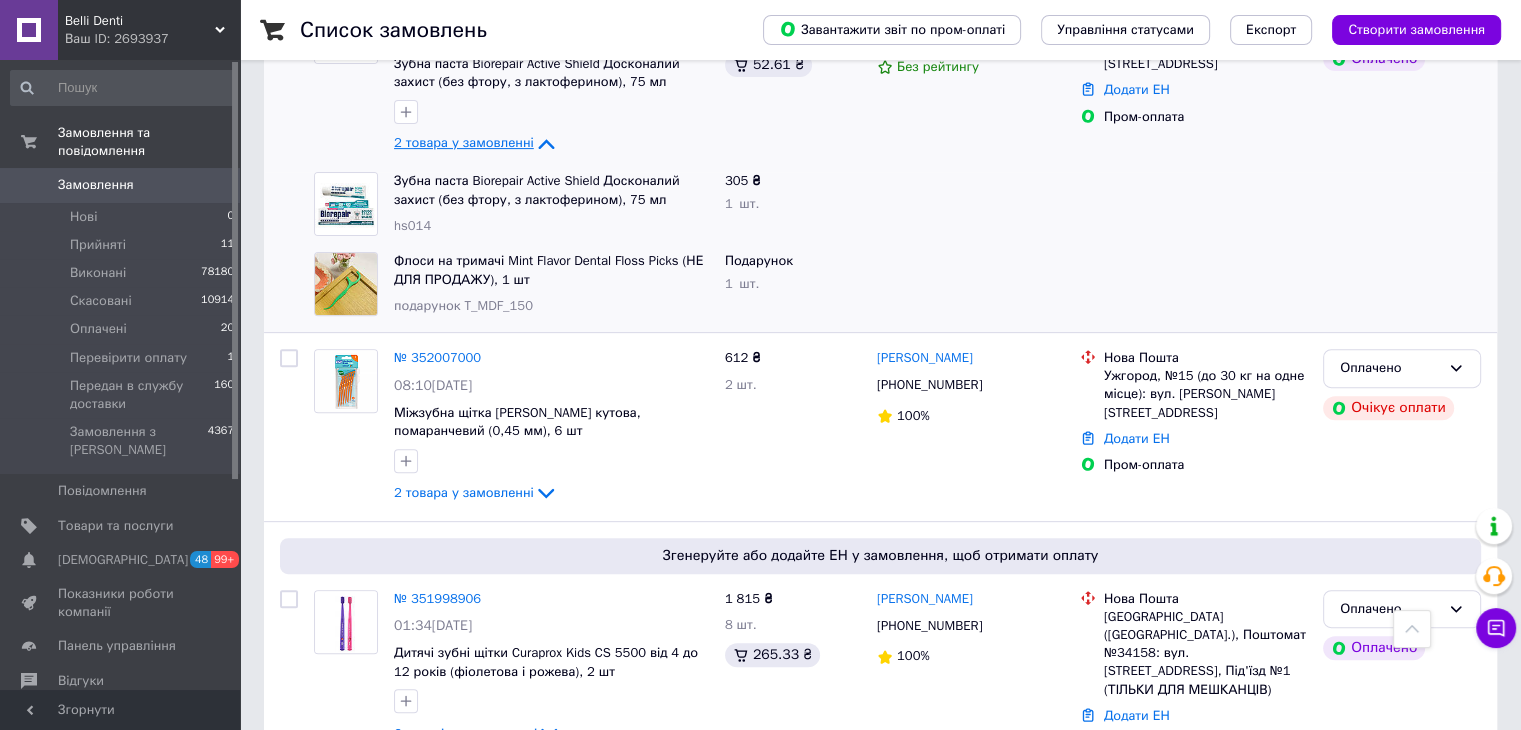 scroll, scrollTop: 800, scrollLeft: 0, axis: vertical 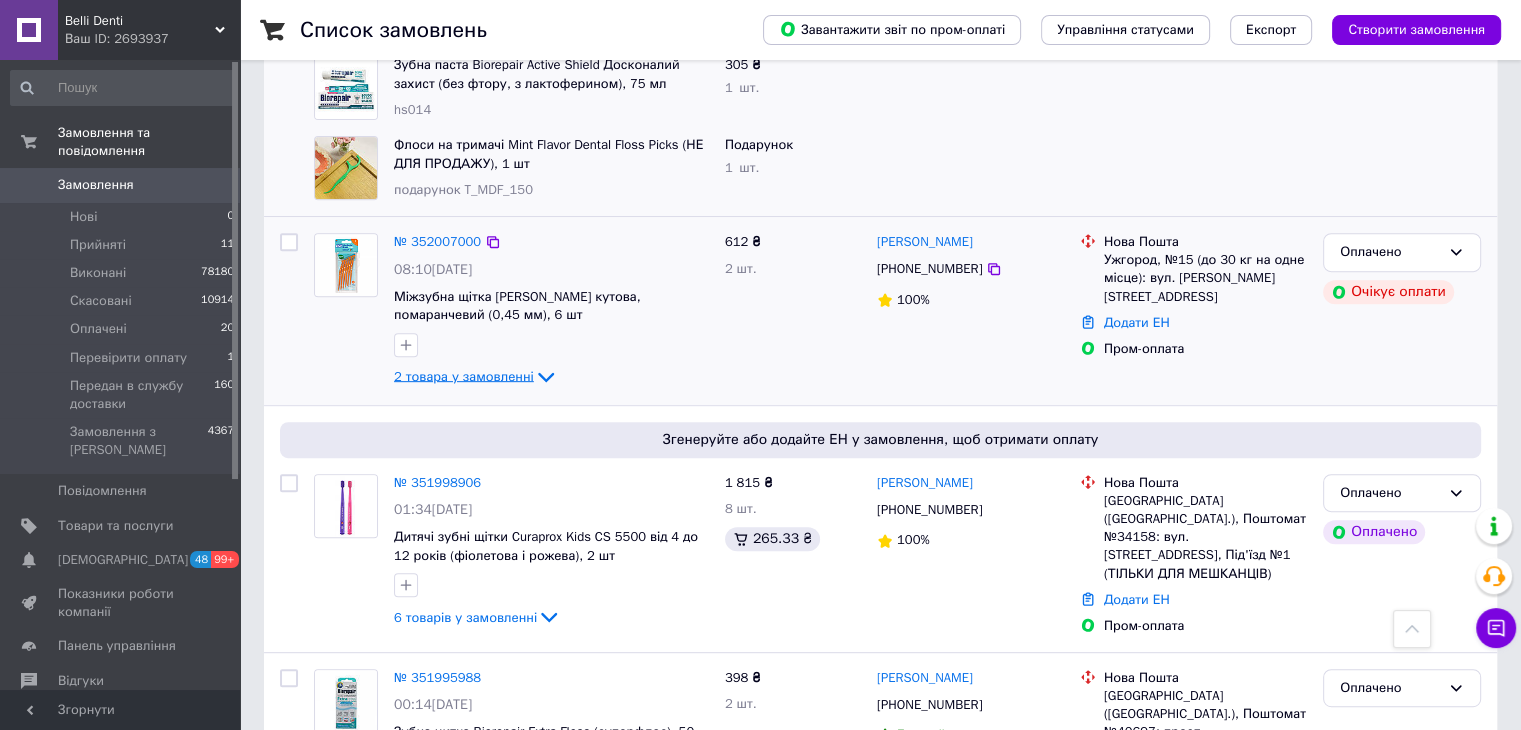click 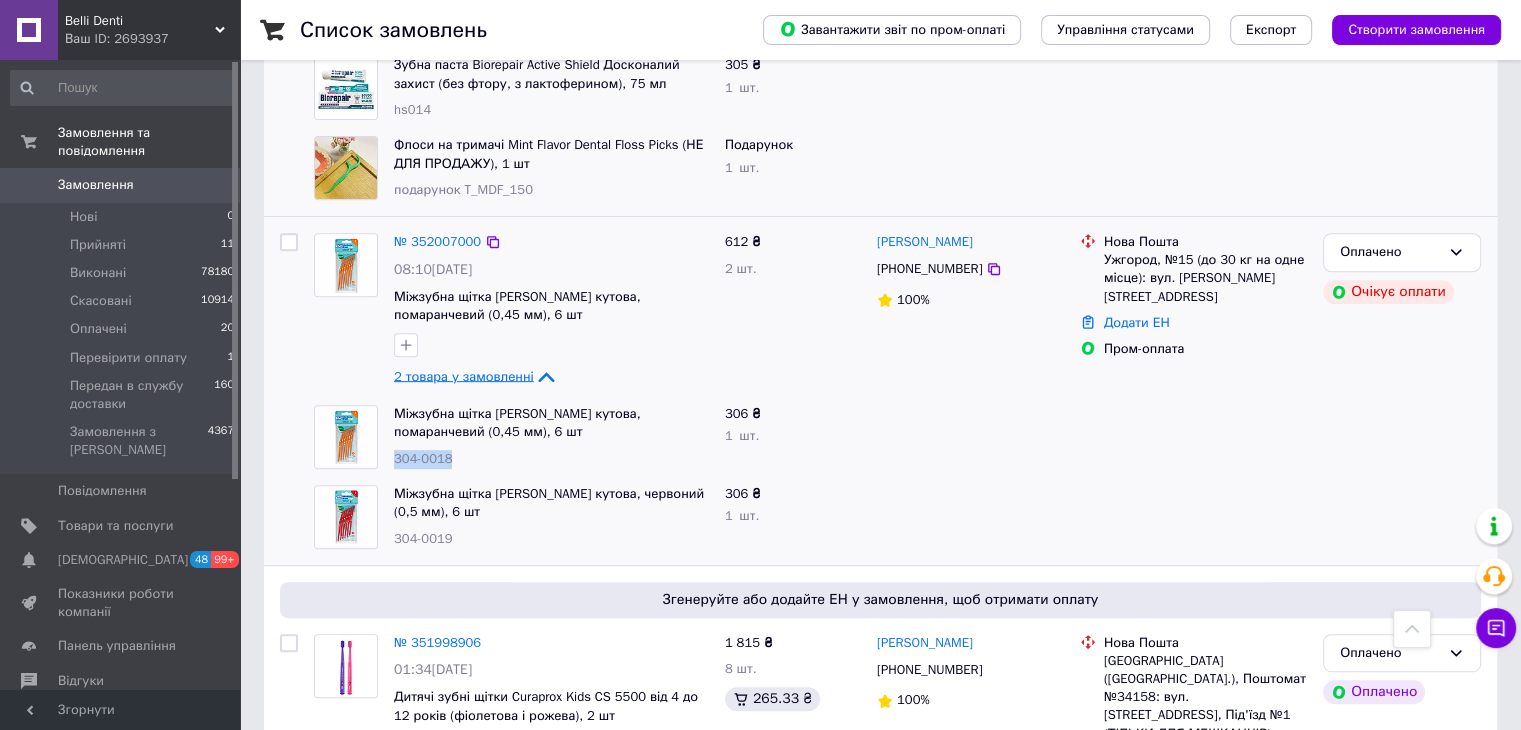 drag, startPoint x: 456, startPoint y: 457, endPoint x: 392, endPoint y: 464, distance: 64.381676 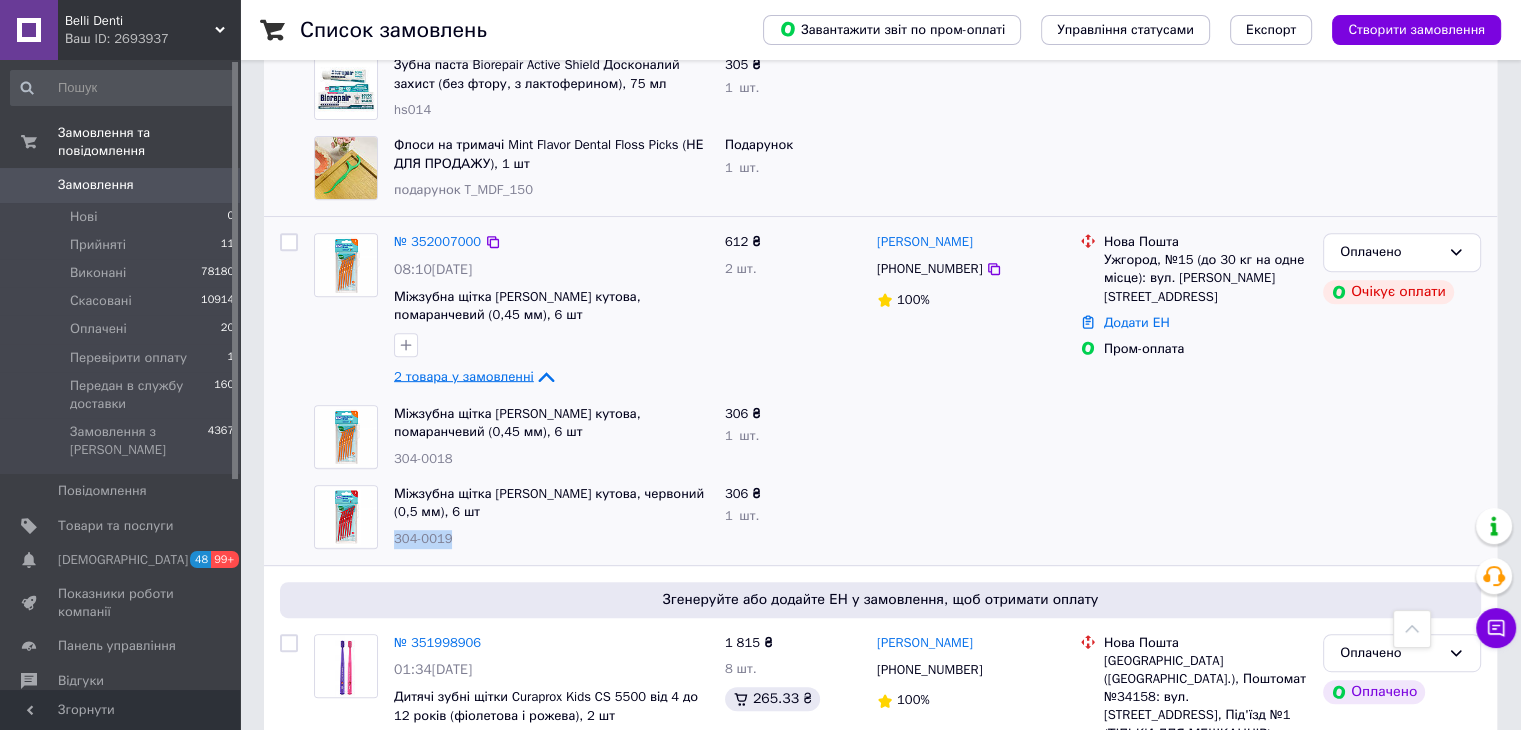 drag, startPoint x: 469, startPoint y: 533, endPoint x: 388, endPoint y: 534, distance: 81.00617 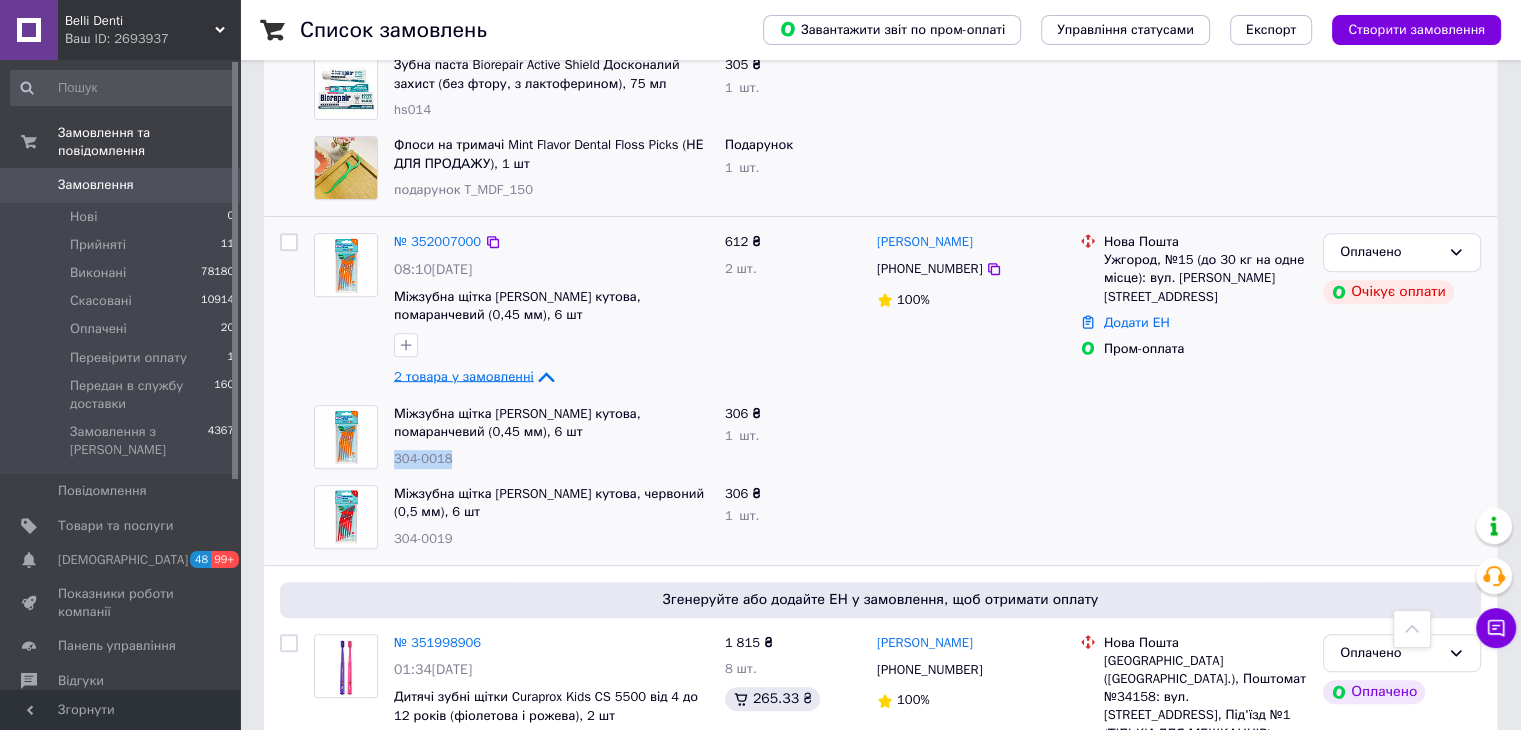 drag, startPoint x: 458, startPoint y: 457, endPoint x: 391, endPoint y: 460, distance: 67.06713 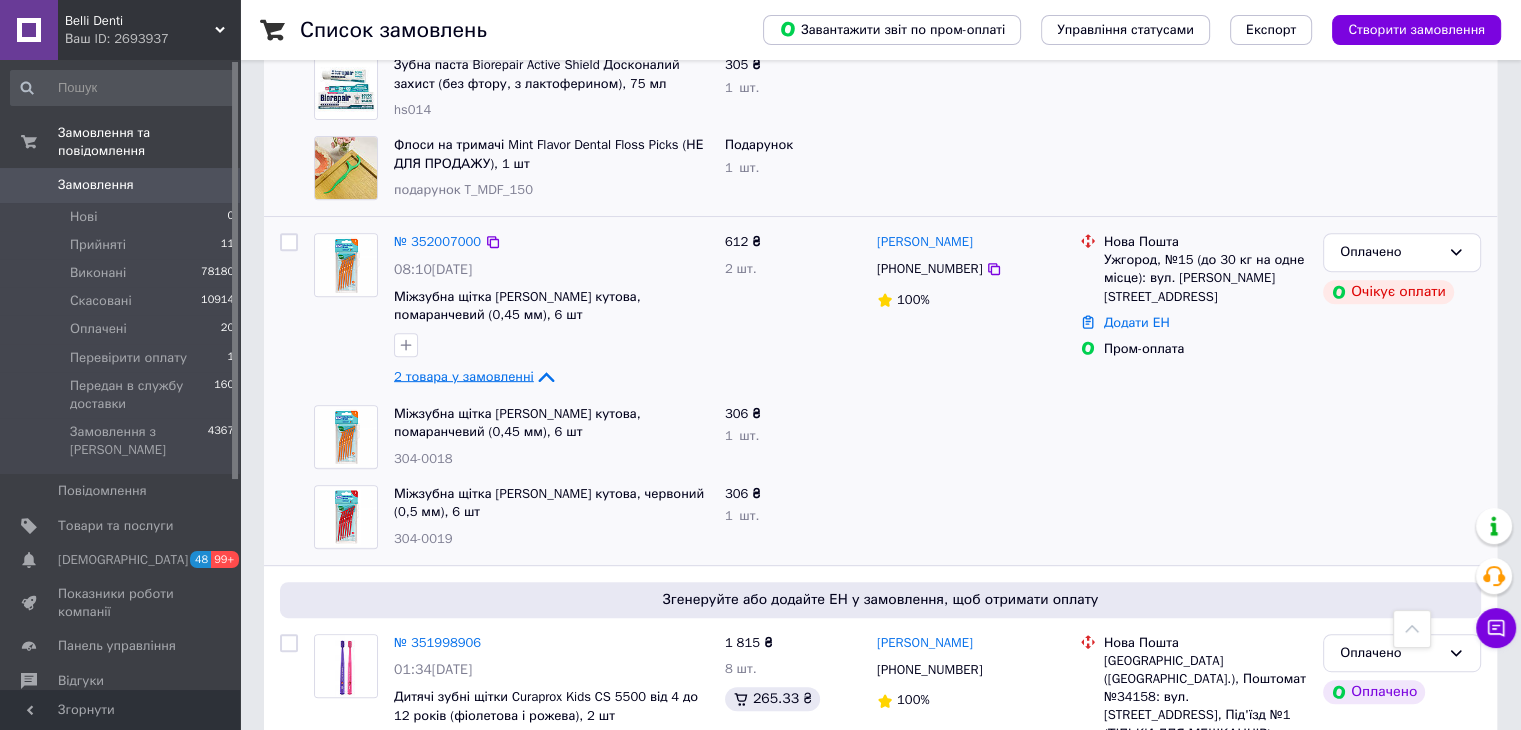 drag, startPoint x: 396, startPoint y: 460, endPoint x: 985, endPoint y: 509, distance: 591.03467 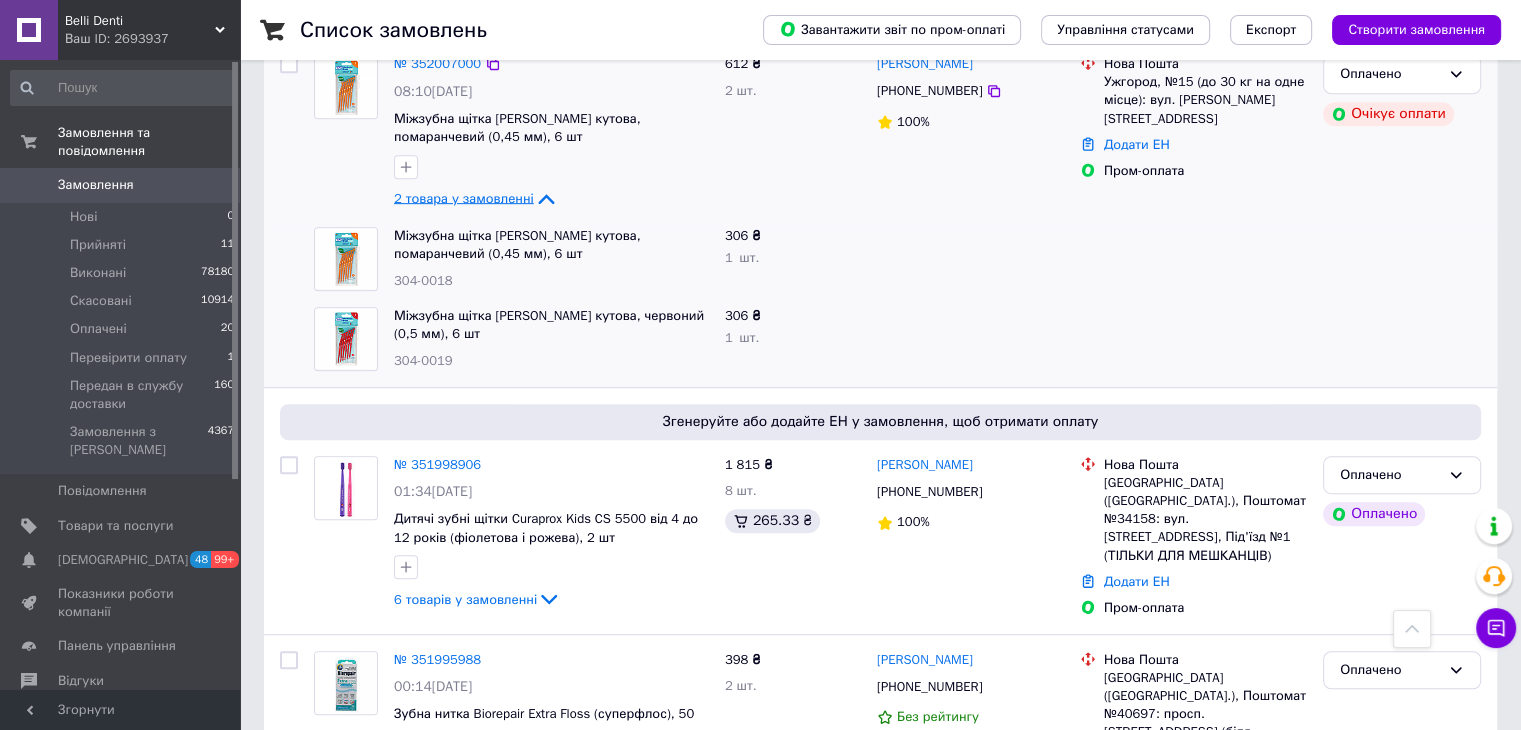 scroll, scrollTop: 1100, scrollLeft: 0, axis: vertical 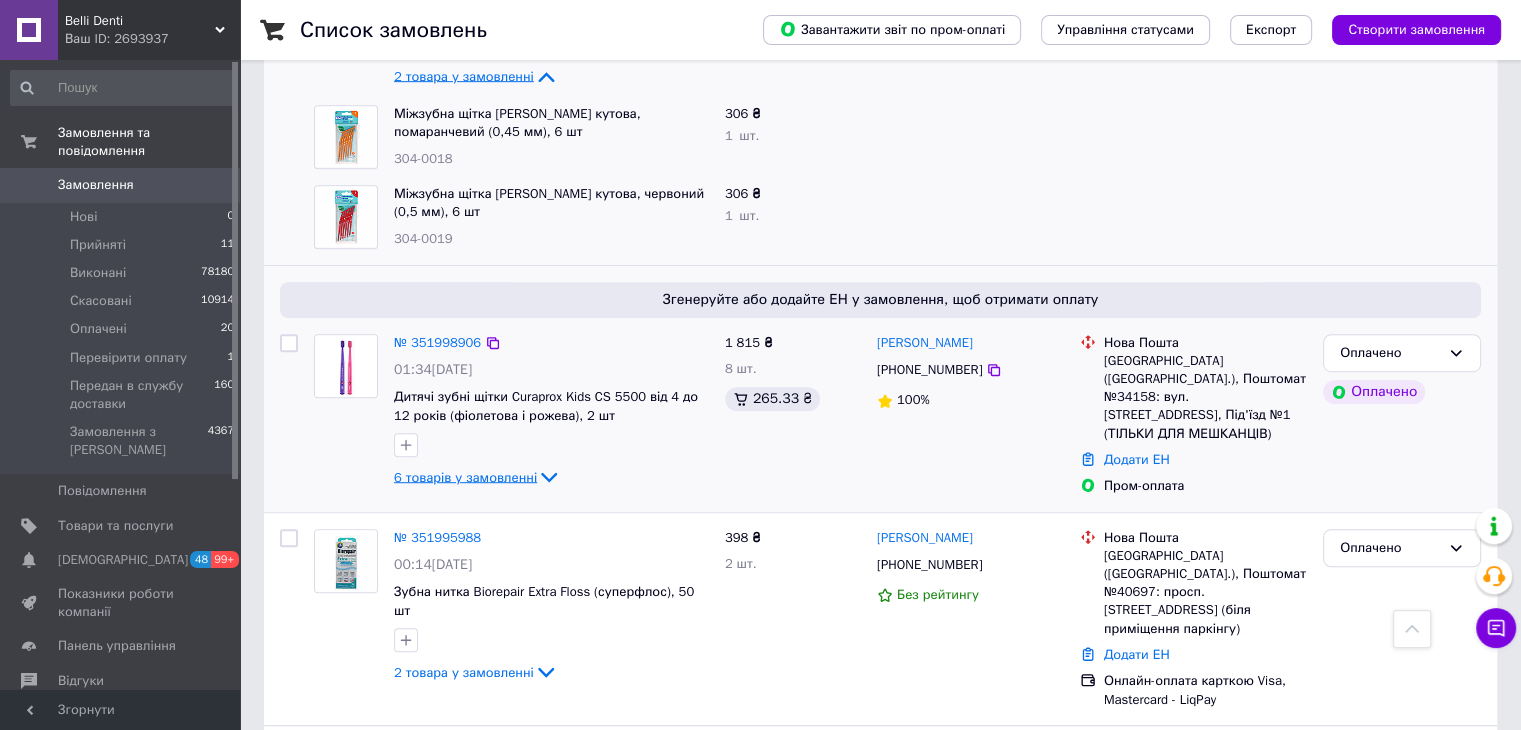 click 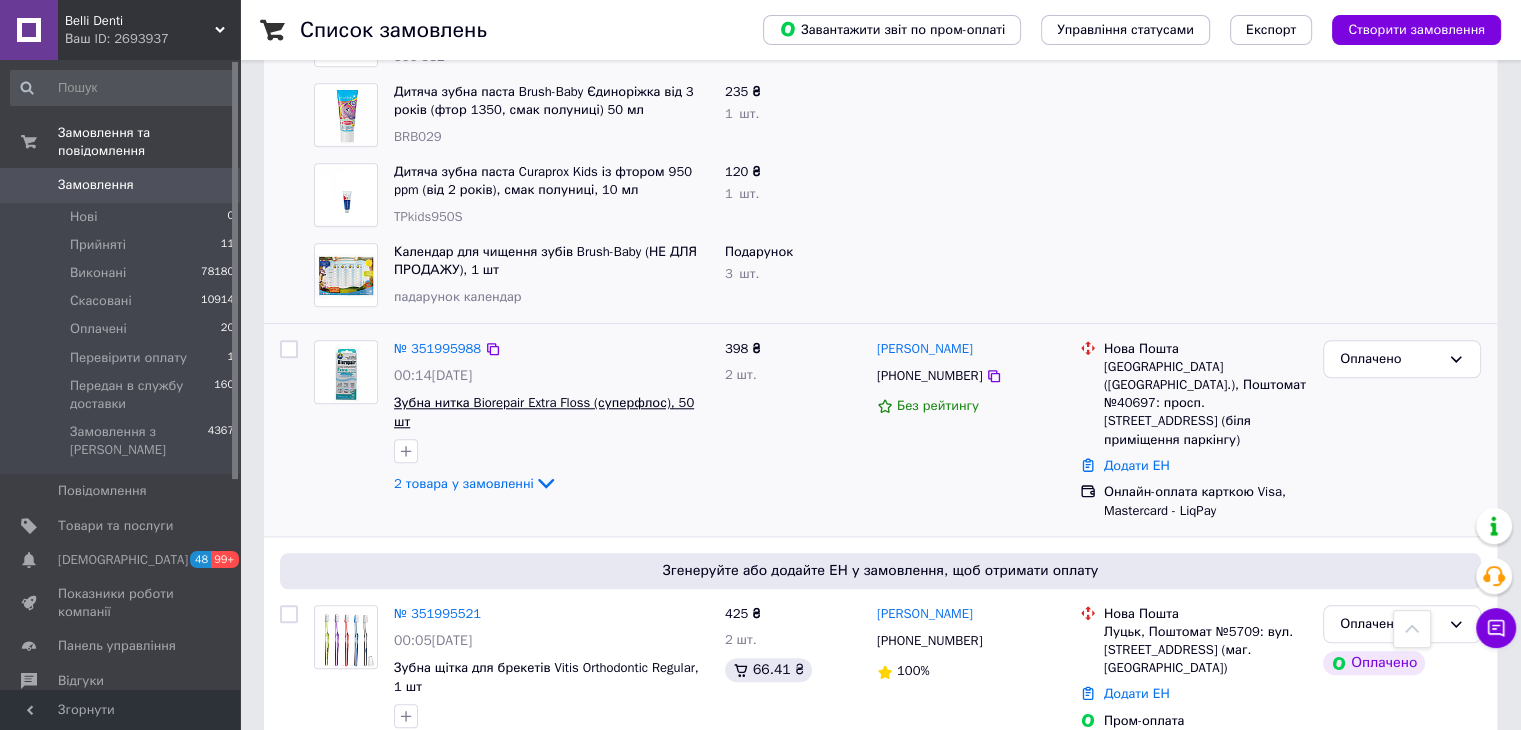 scroll, scrollTop: 1800, scrollLeft: 0, axis: vertical 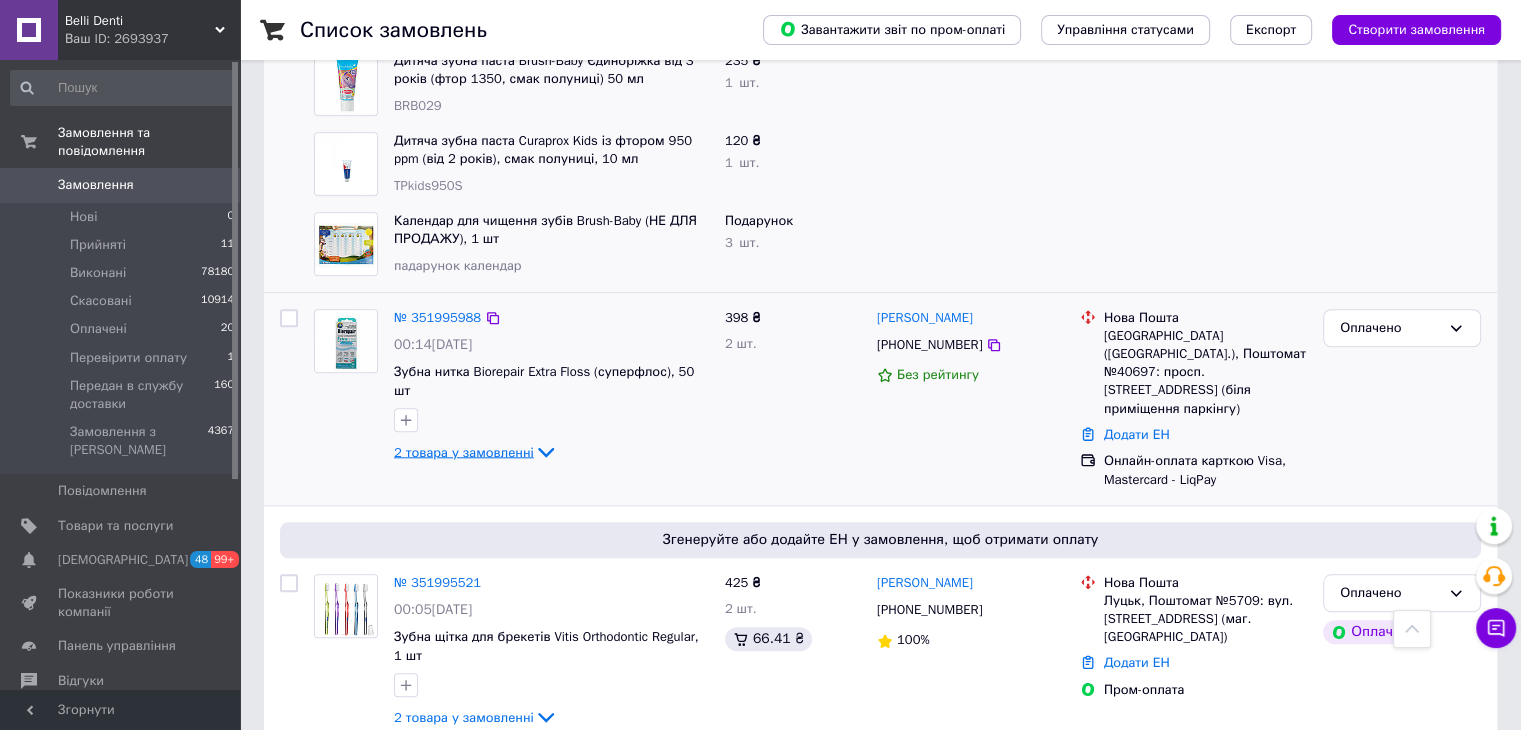 click 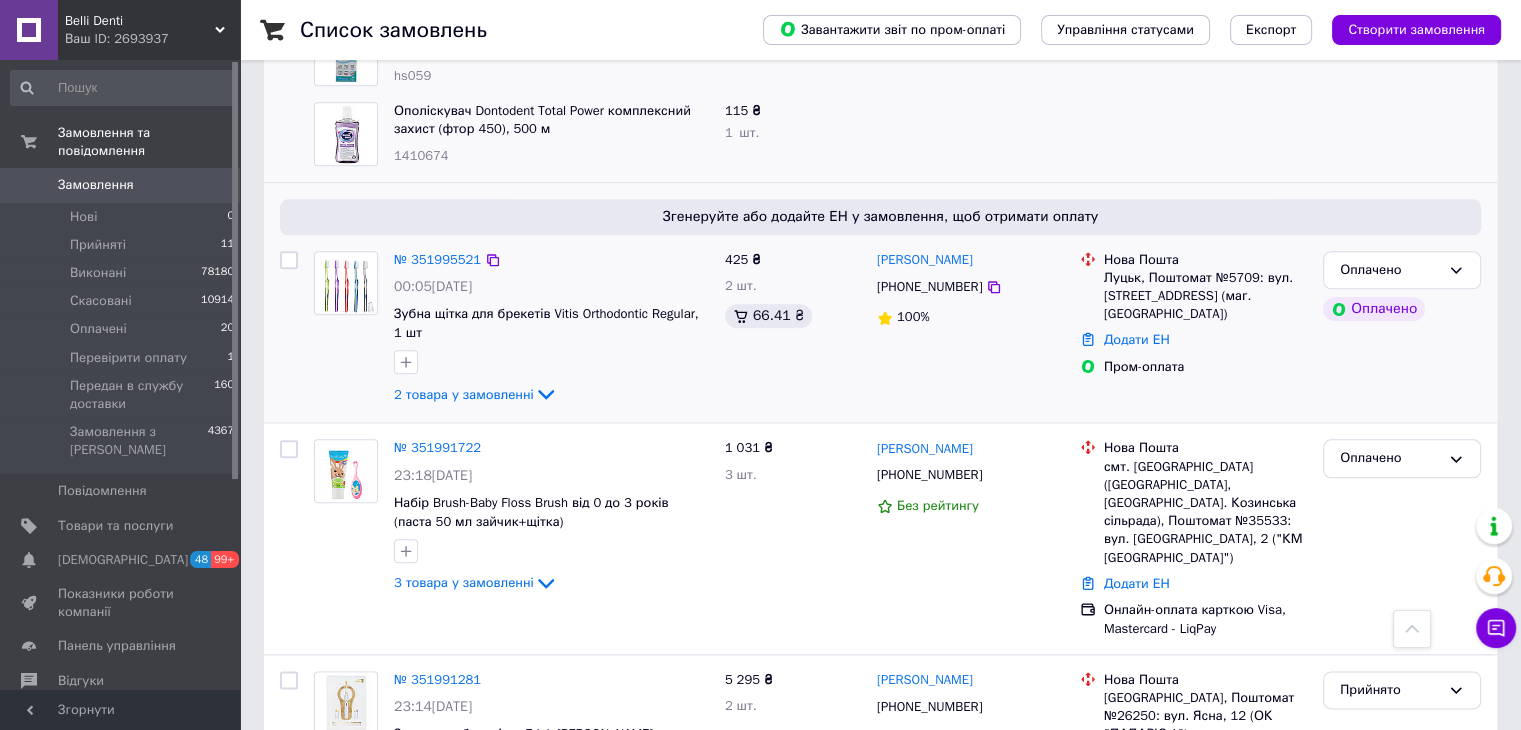 scroll, scrollTop: 2300, scrollLeft: 0, axis: vertical 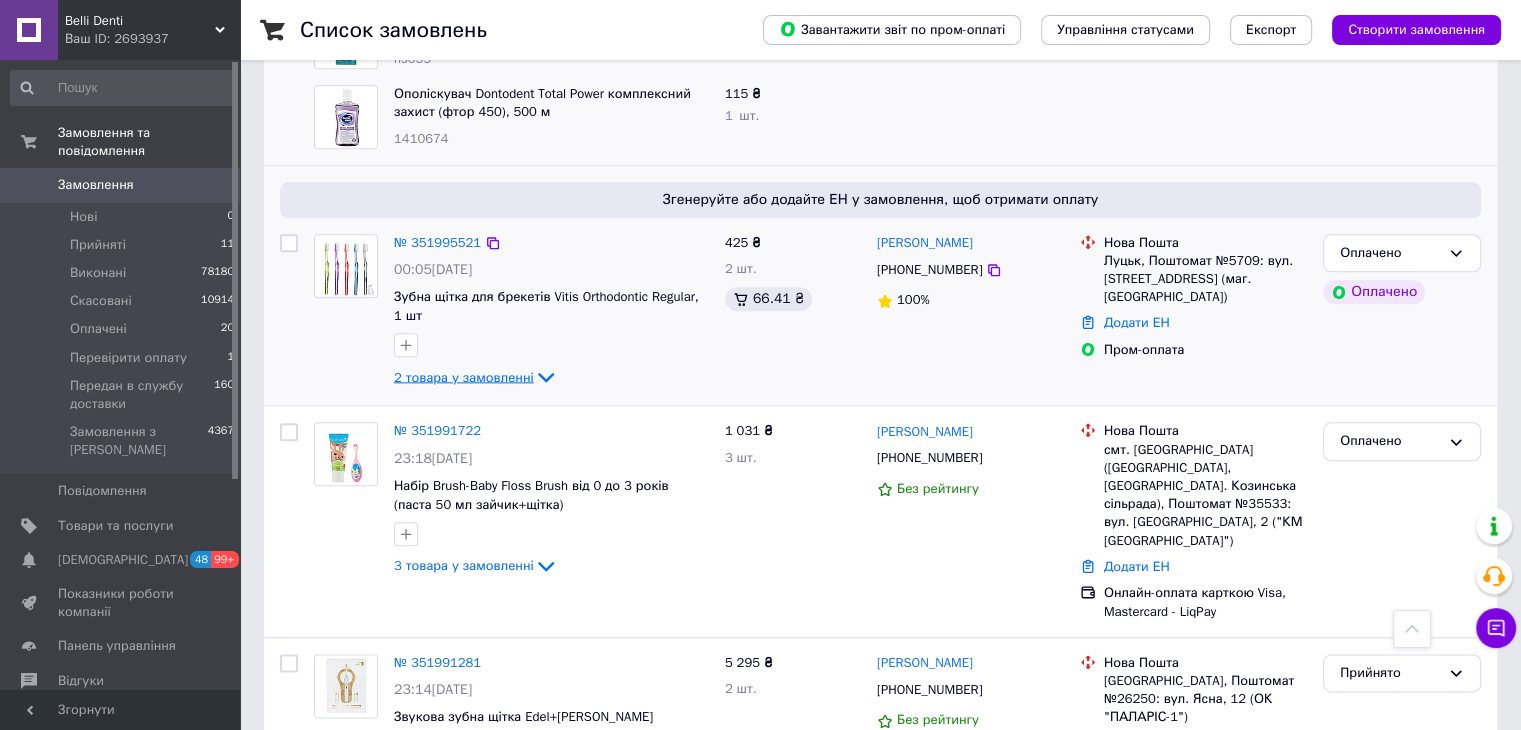 click 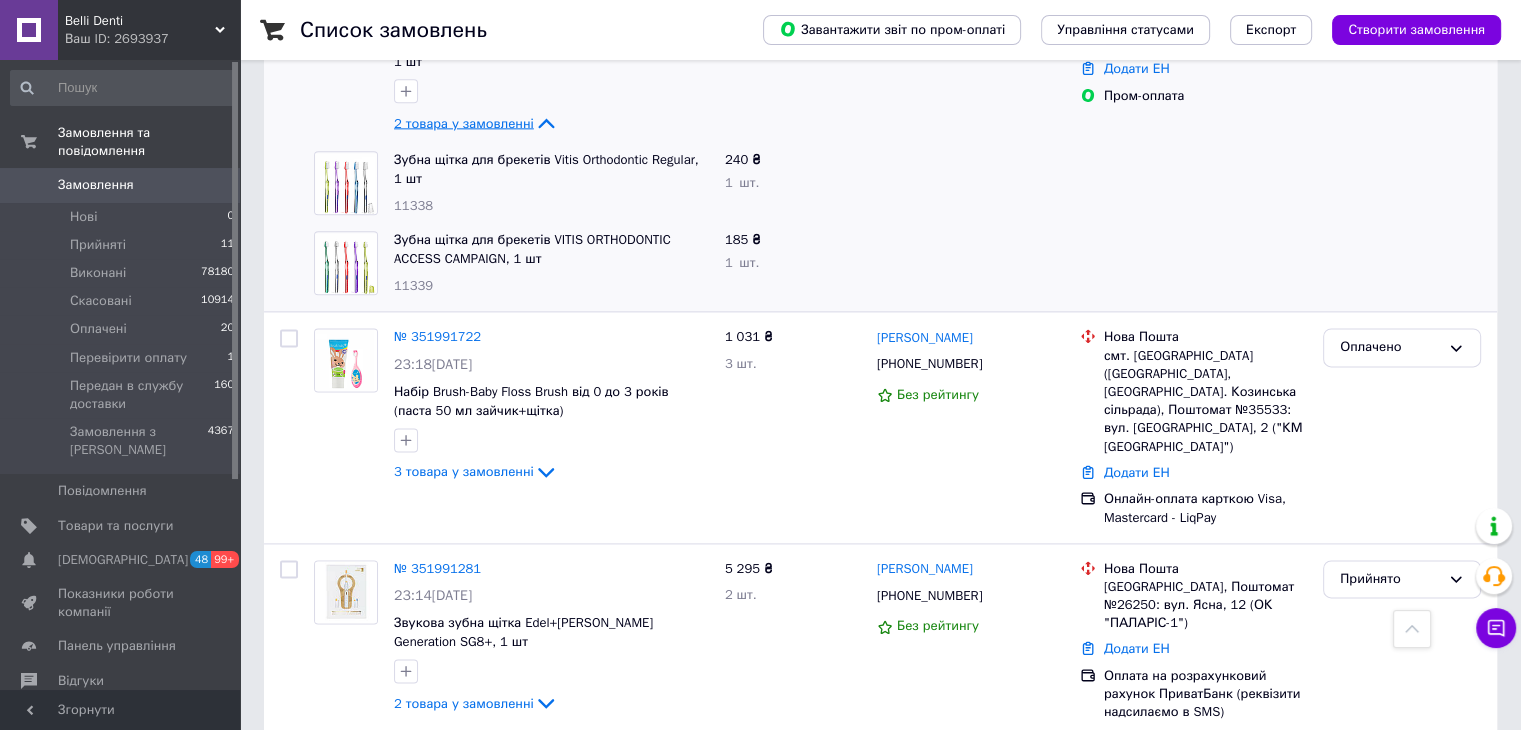 scroll, scrollTop: 2600, scrollLeft: 0, axis: vertical 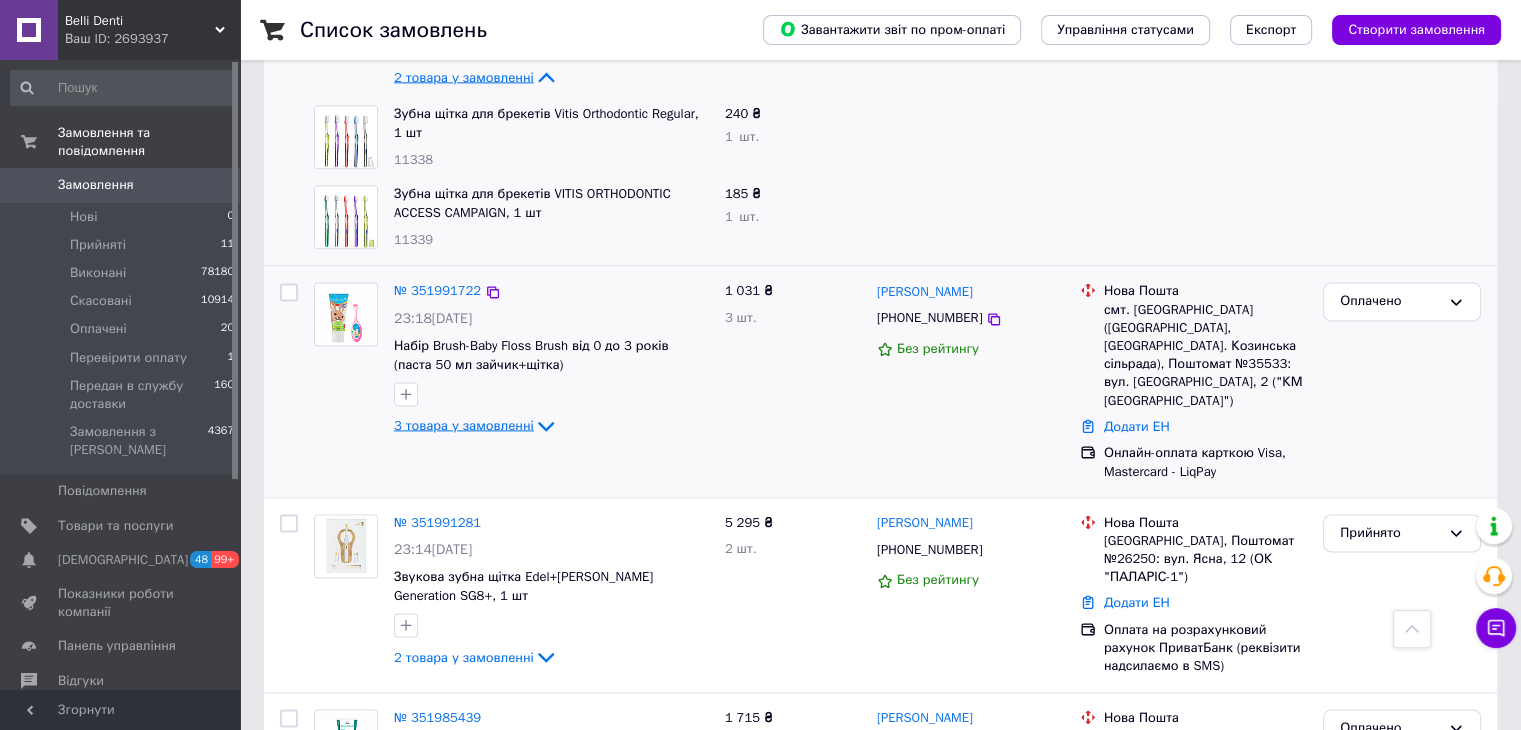 click 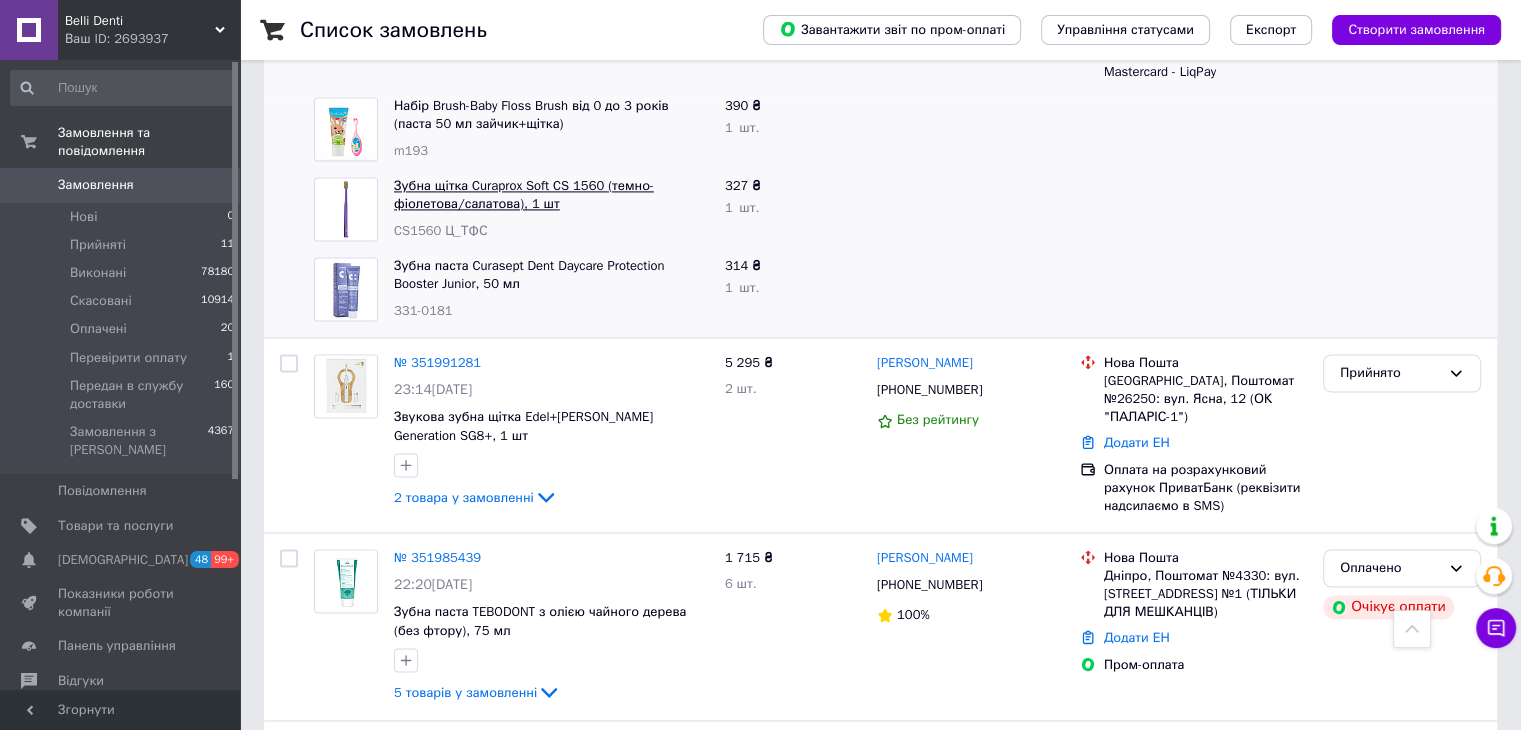 scroll, scrollTop: 3100, scrollLeft: 0, axis: vertical 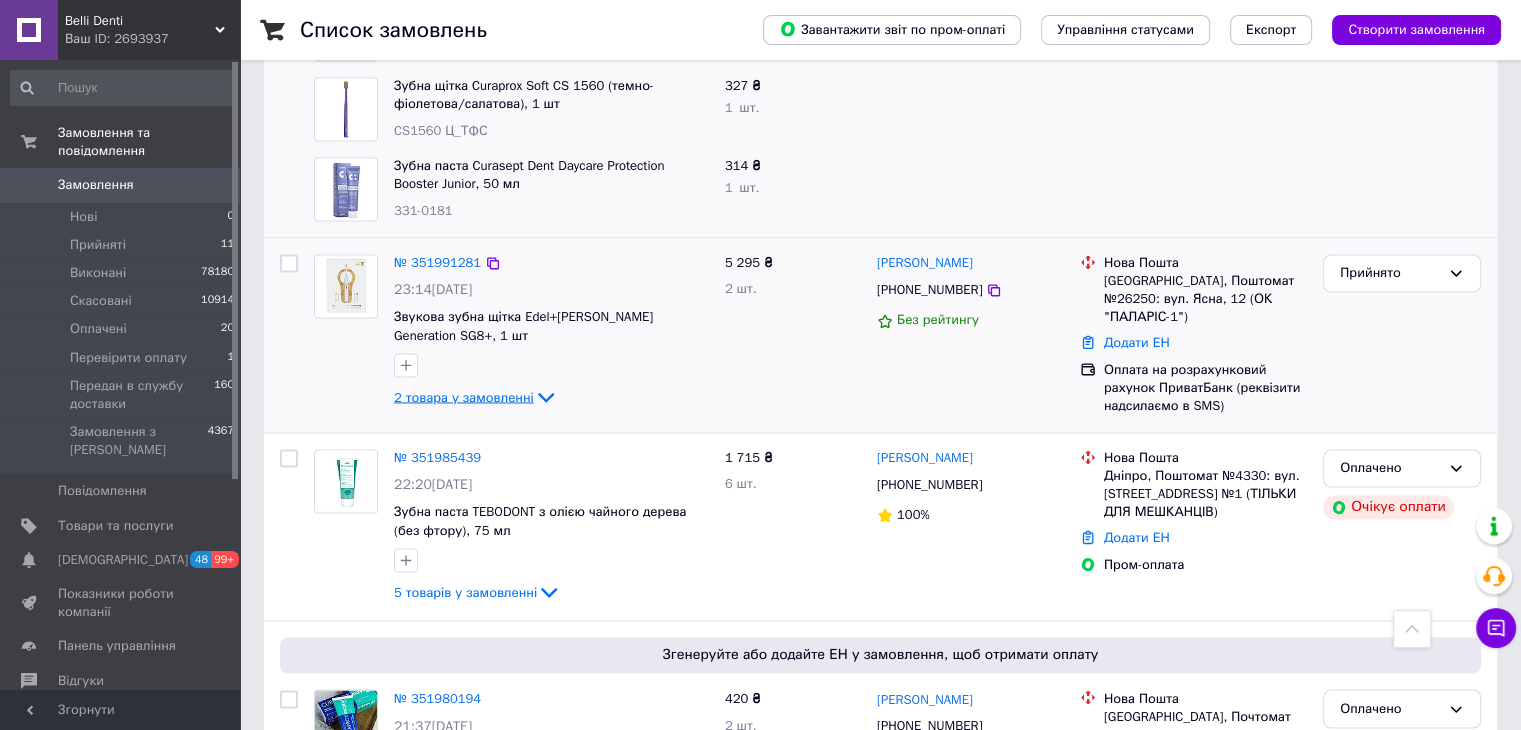 click 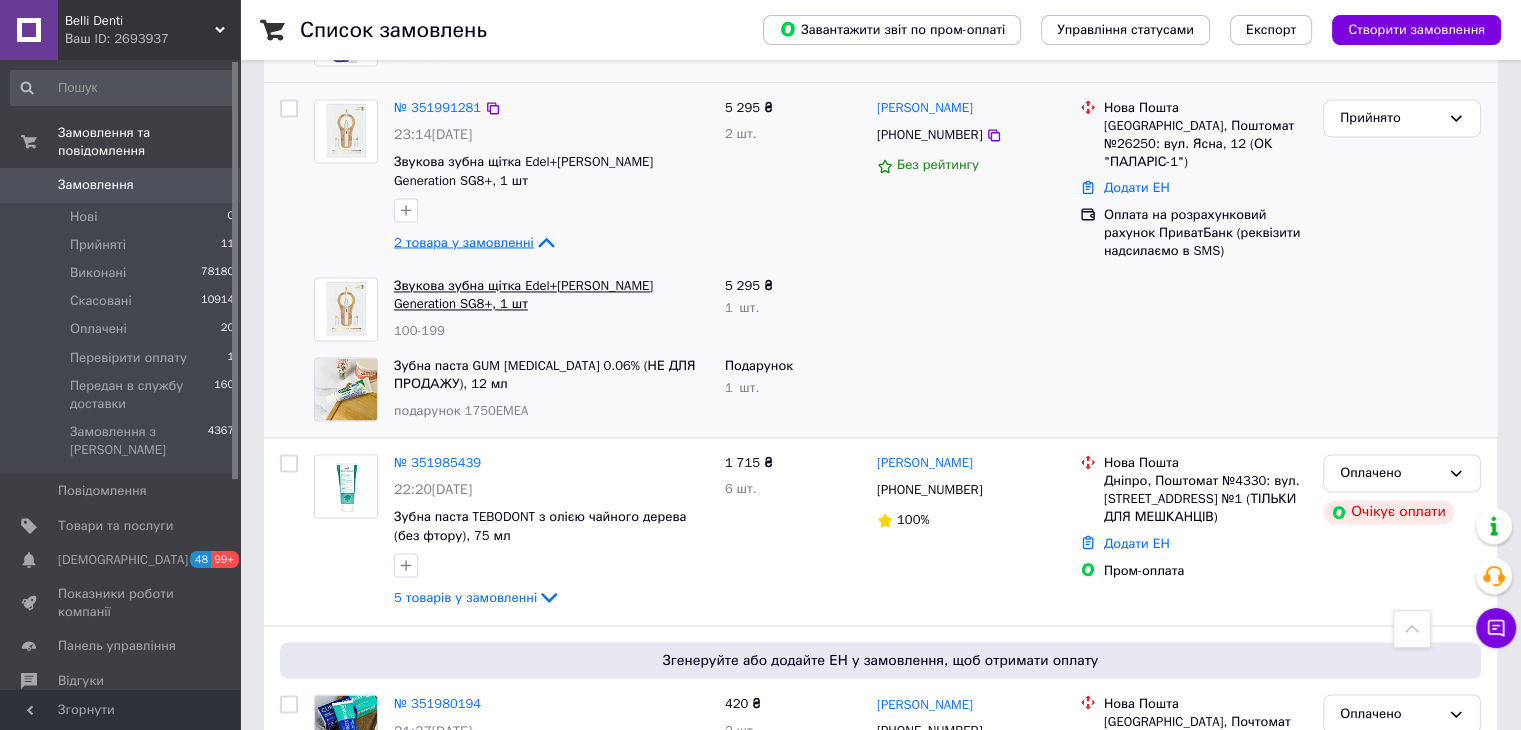 scroll, scrollTop: 3300, scrollLeft: 0, axis: vertical 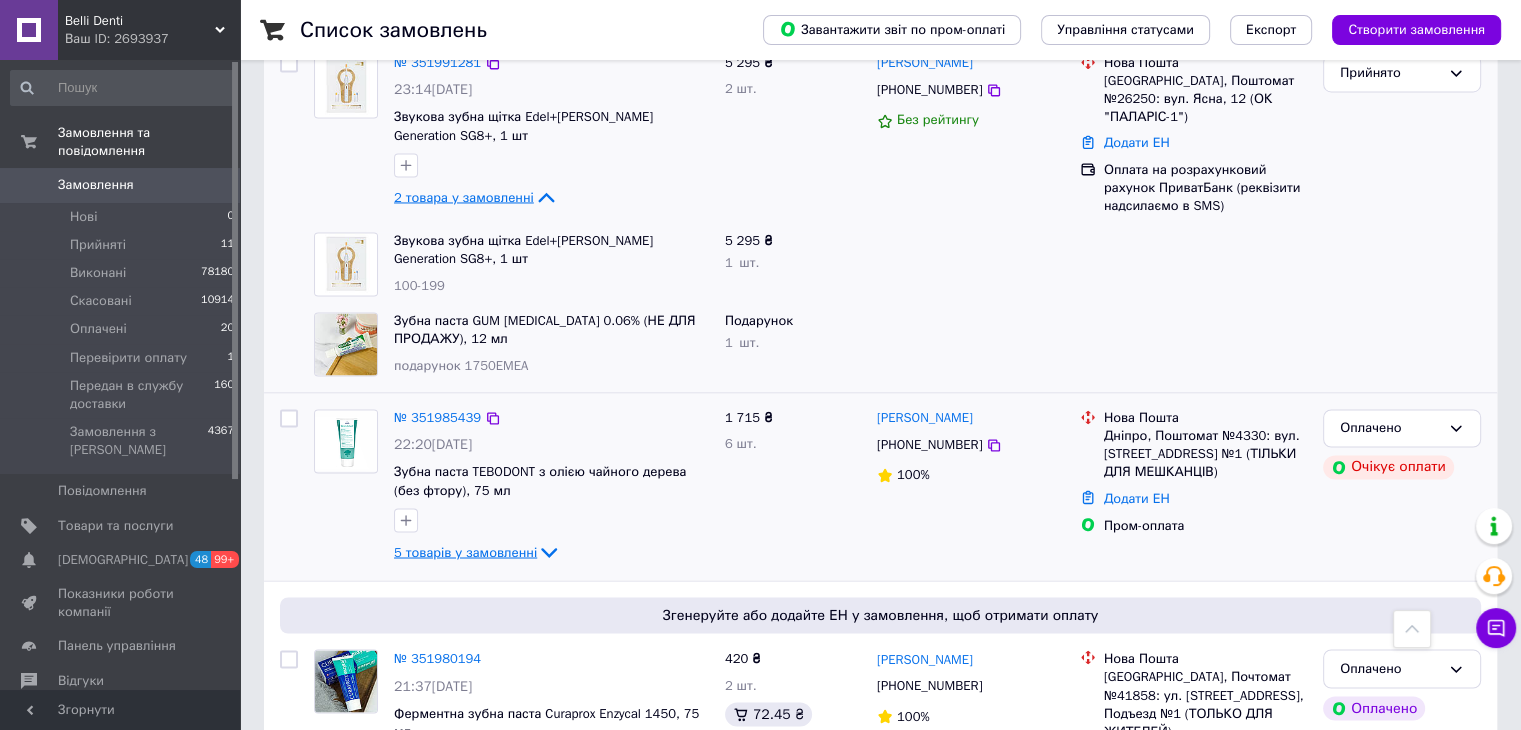 click 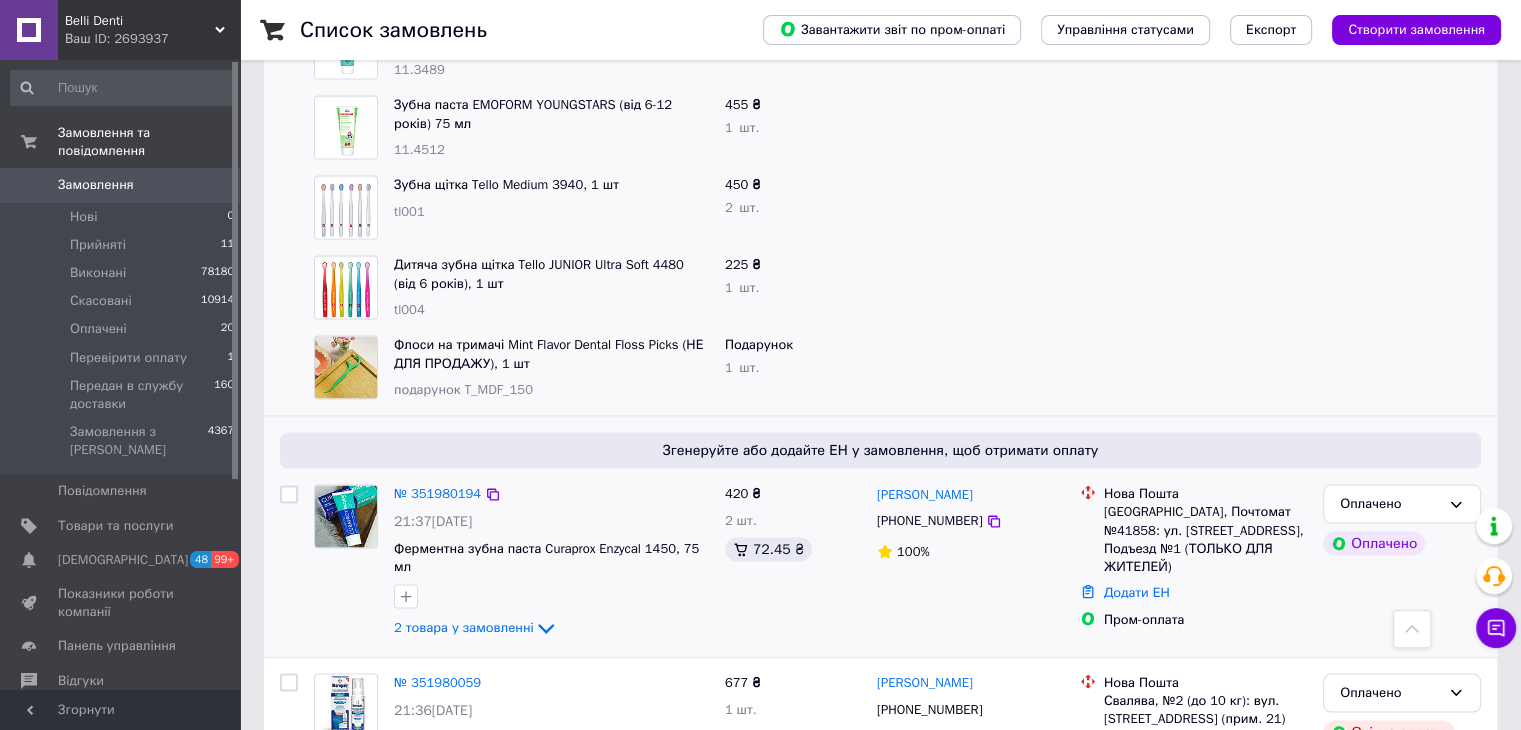 scroll, scrollTop: 3900, scrollLeft: 0, axis: vertical 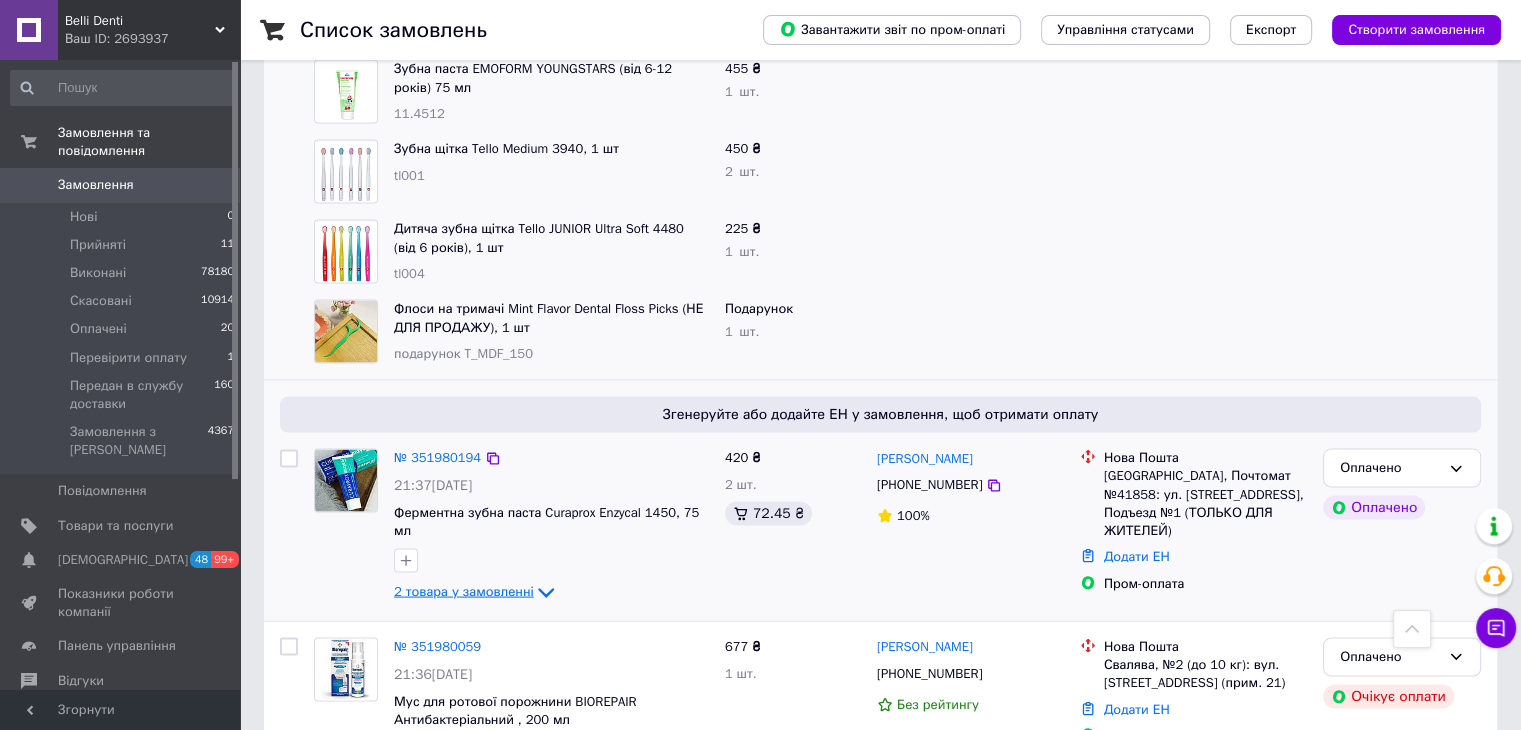 click 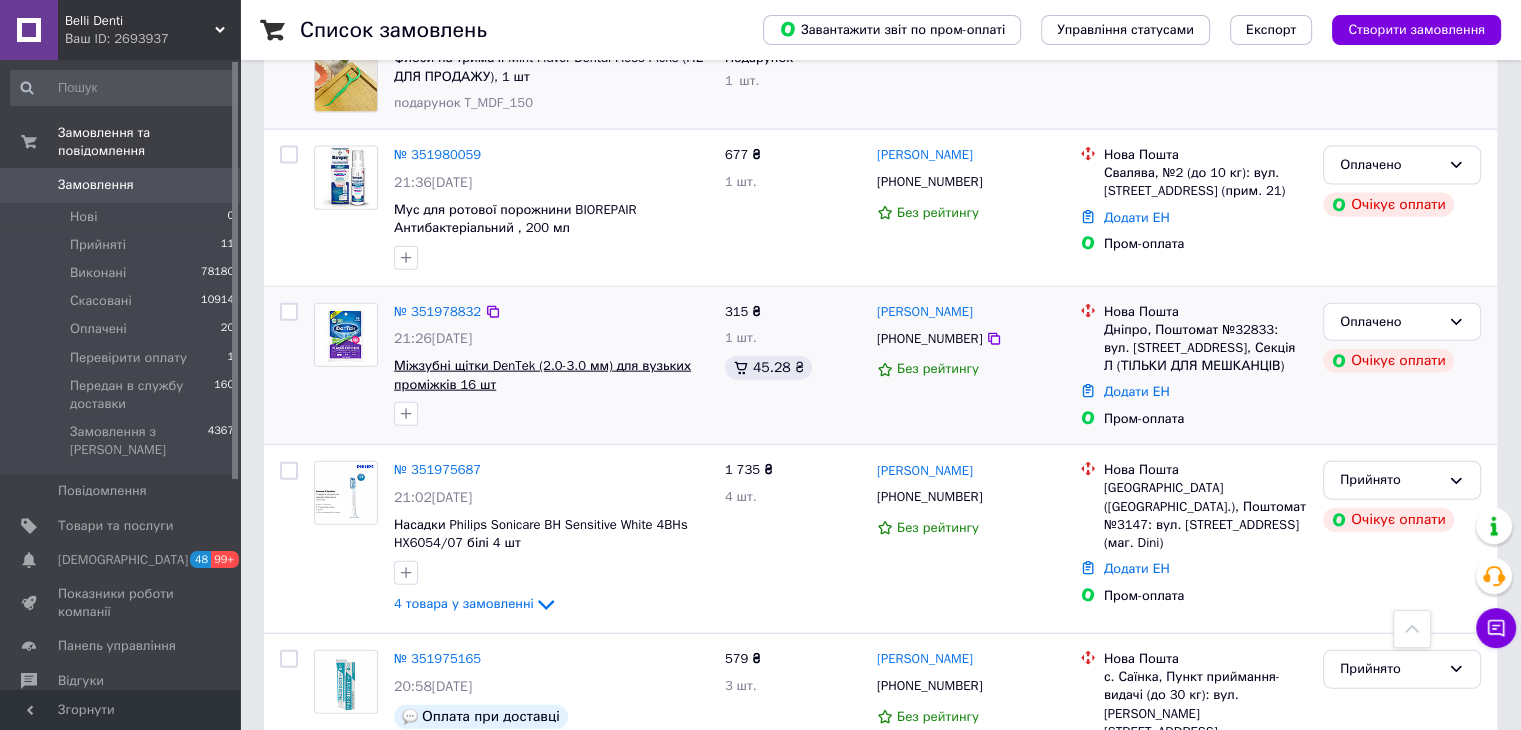 scroll, scrollTop: 4600, scrollLeft: 0, axis: vertical 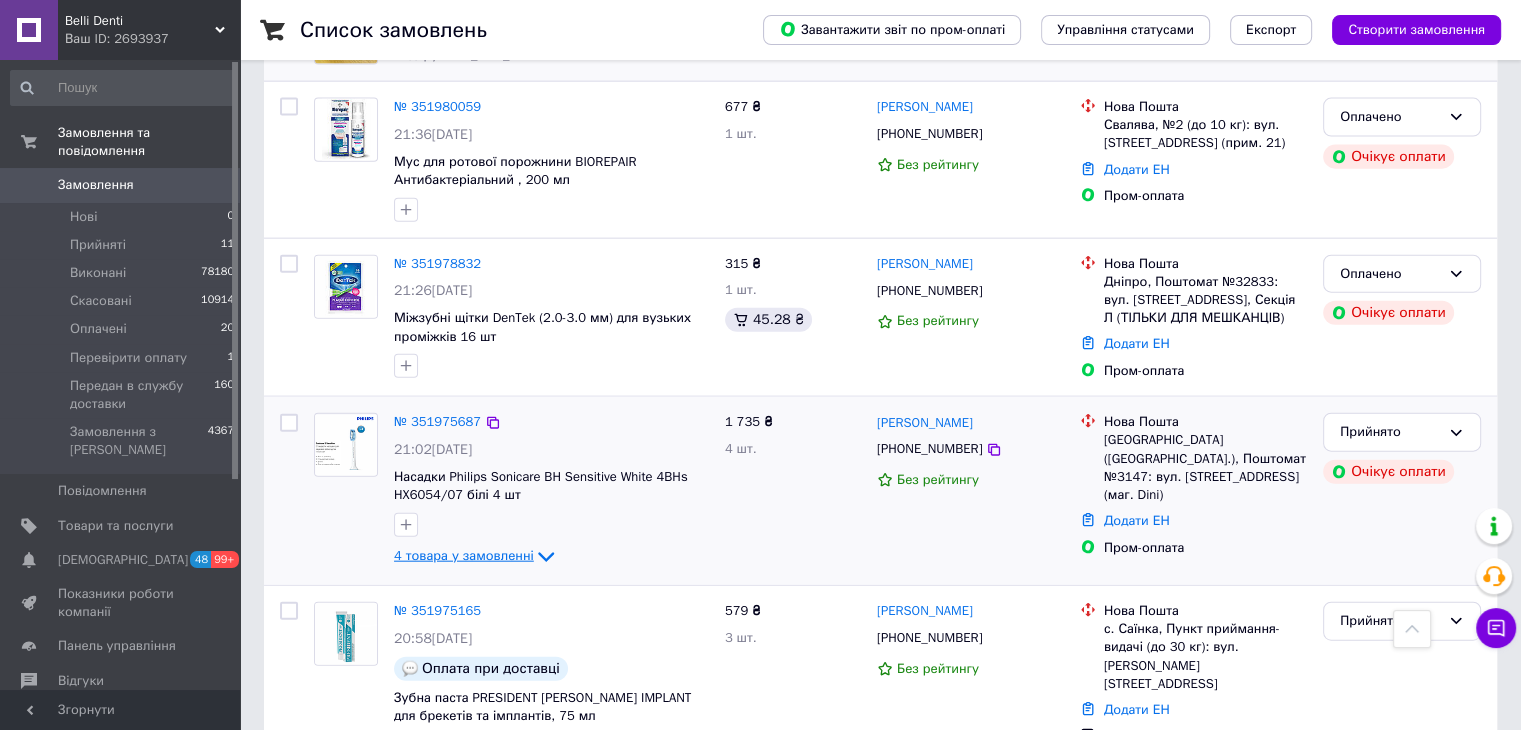 click 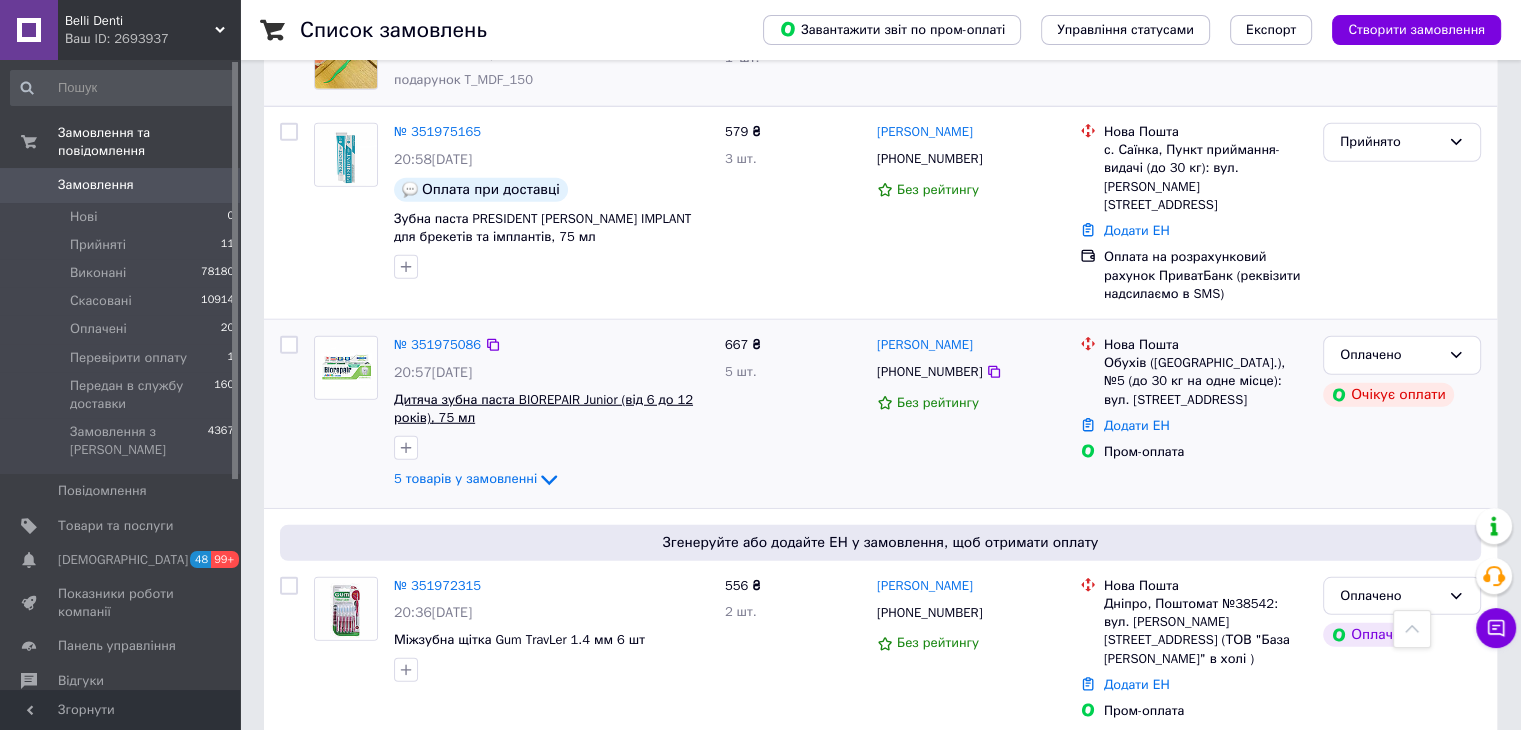 scroll, scrollTop: 5400, scrollLeft: 0, axis: vertical 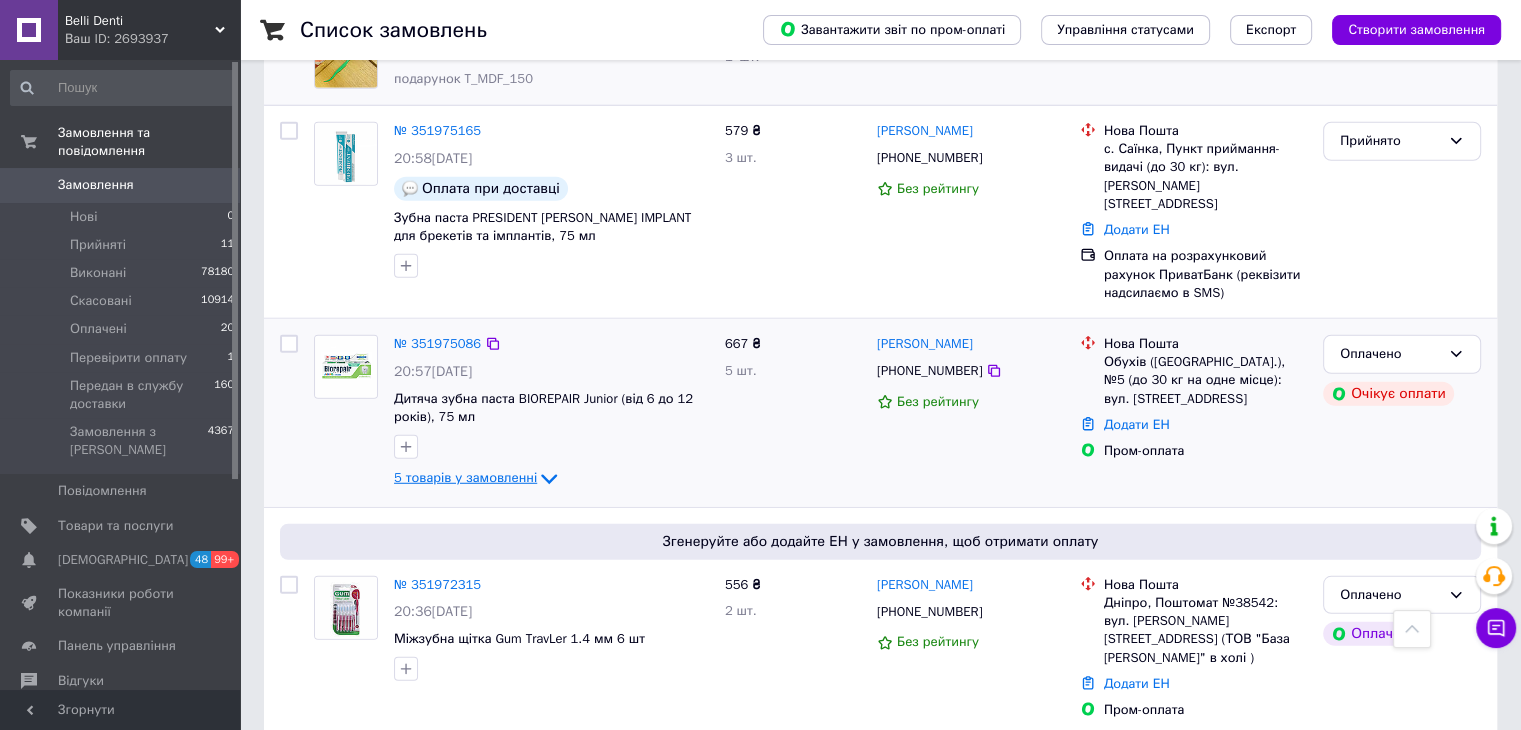 click 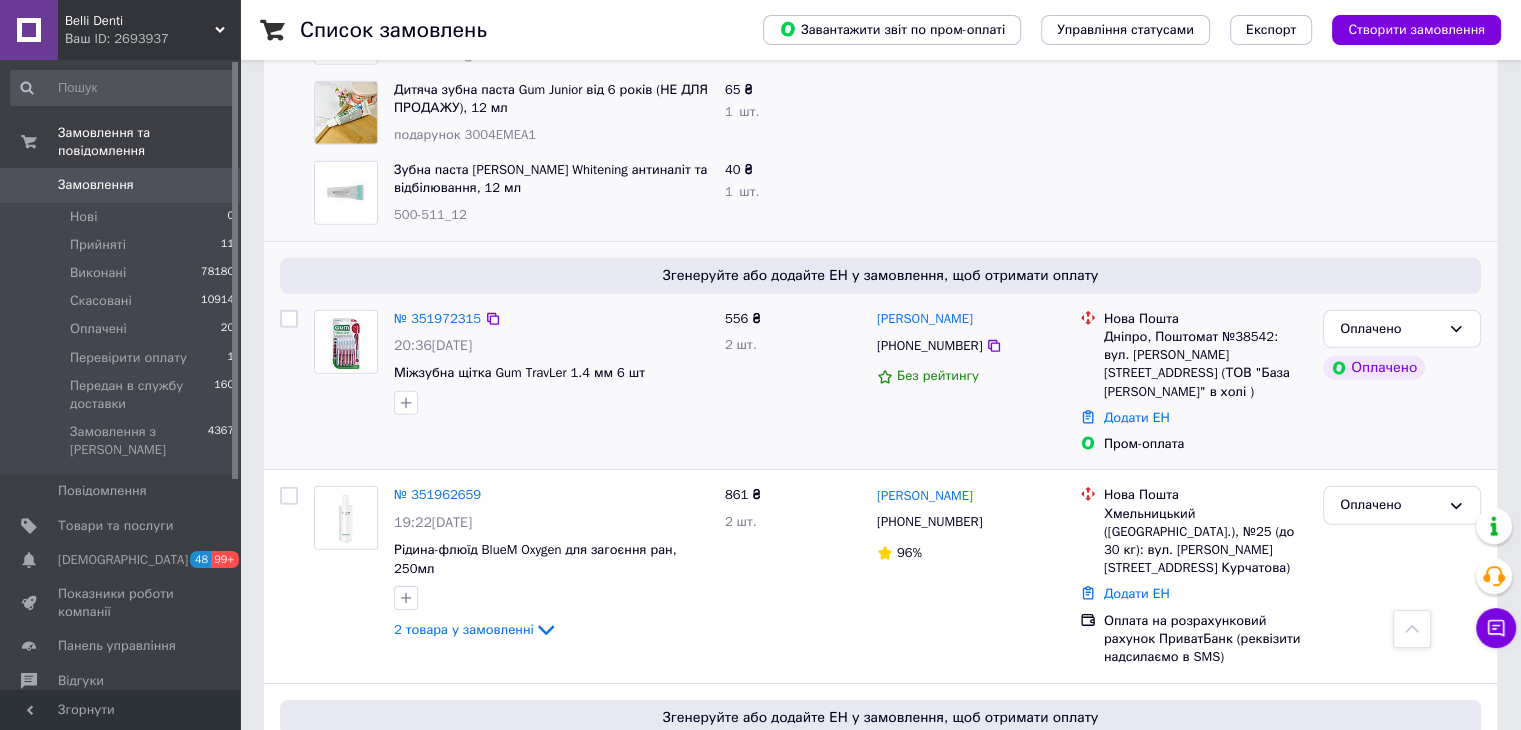 scroll, scrollTop: 6100, scrollLeft: 0, axis: vertical 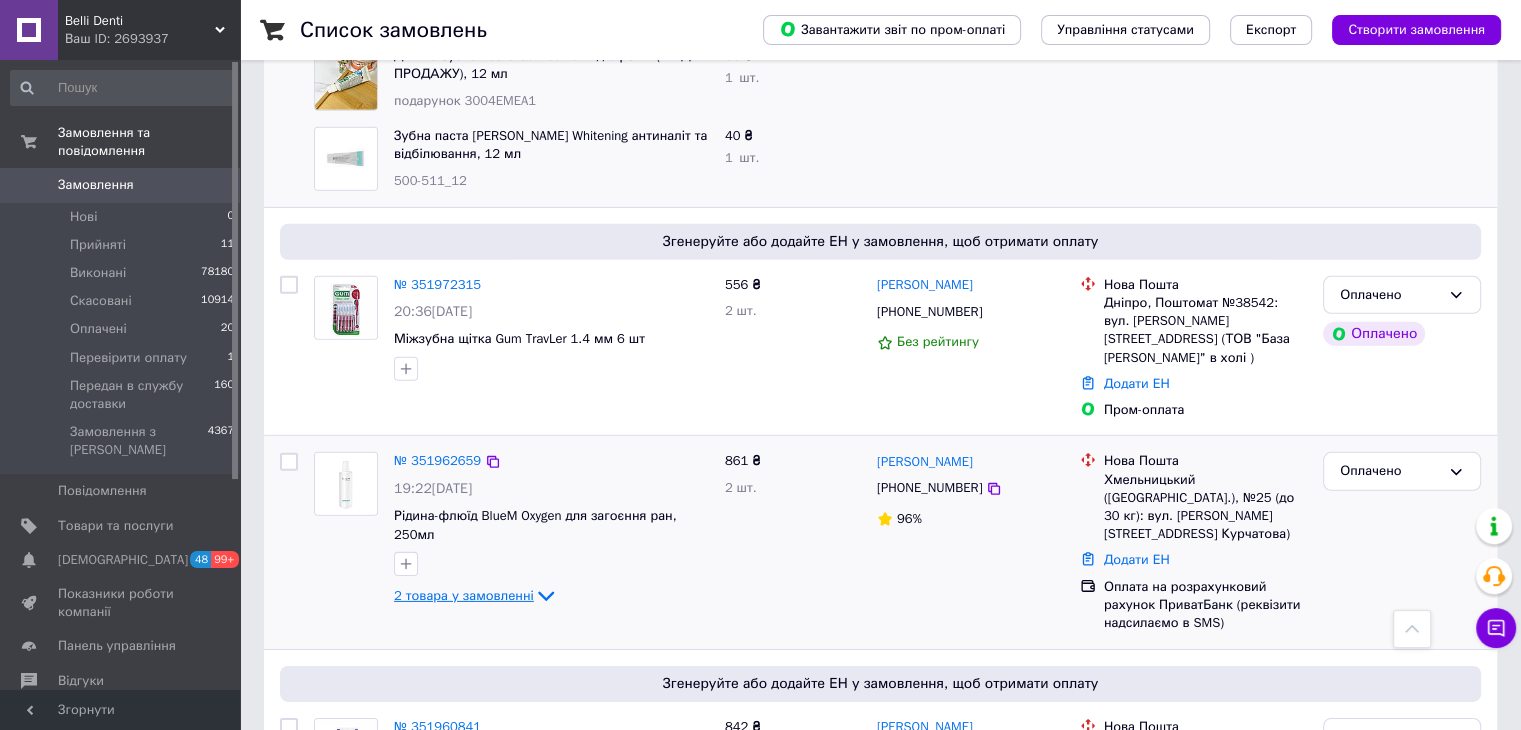 click 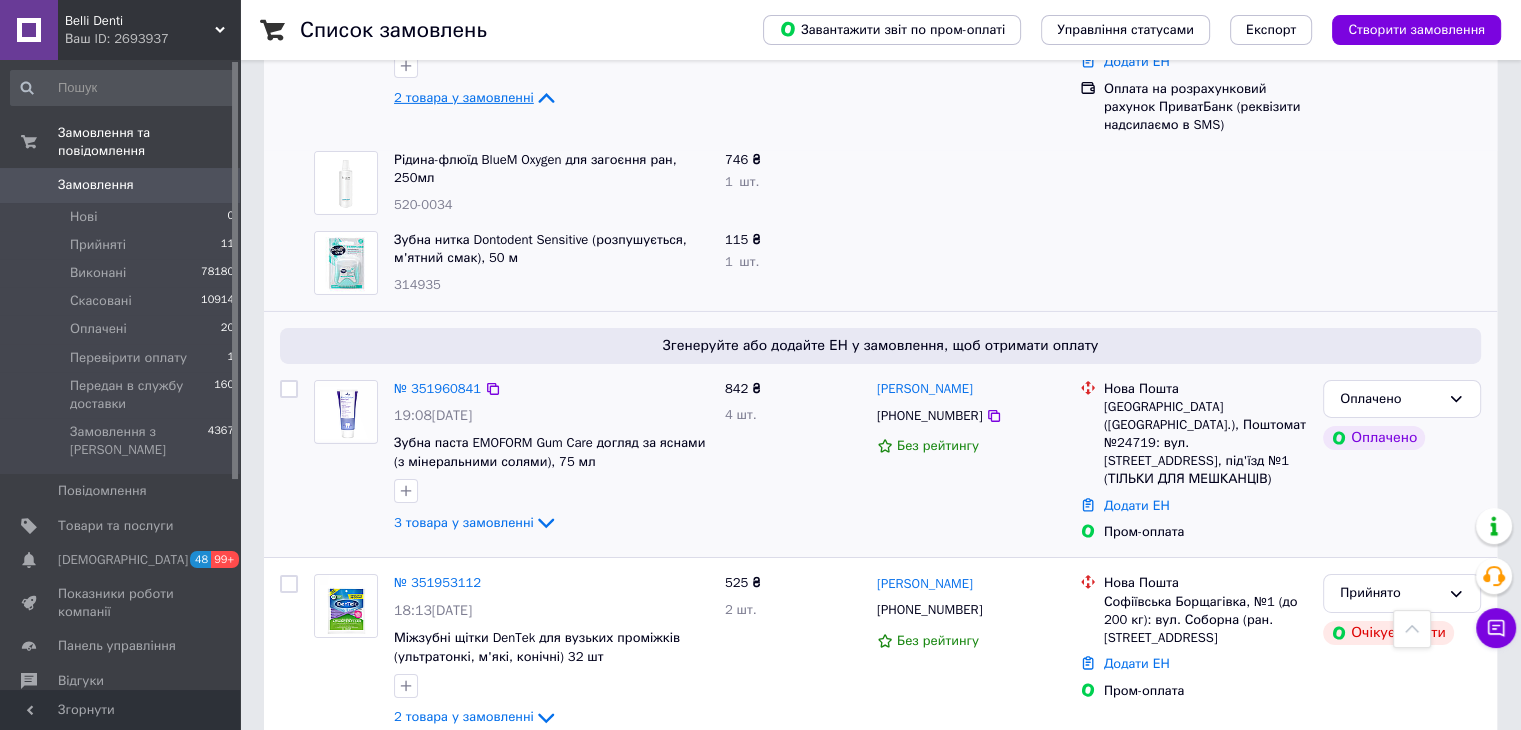 scroll, scrollTop: 6600, scrollLeft: 0, axis: vertical 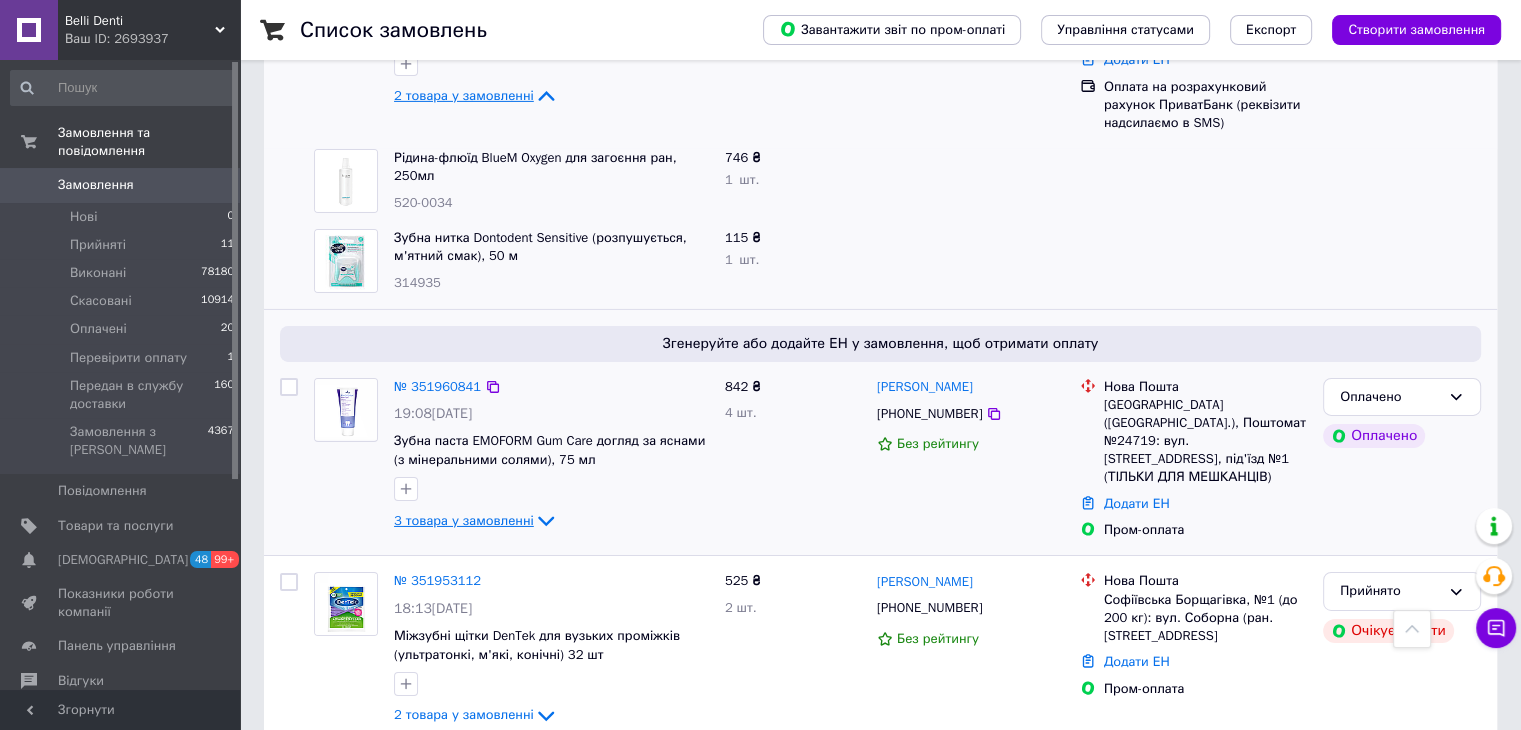 click 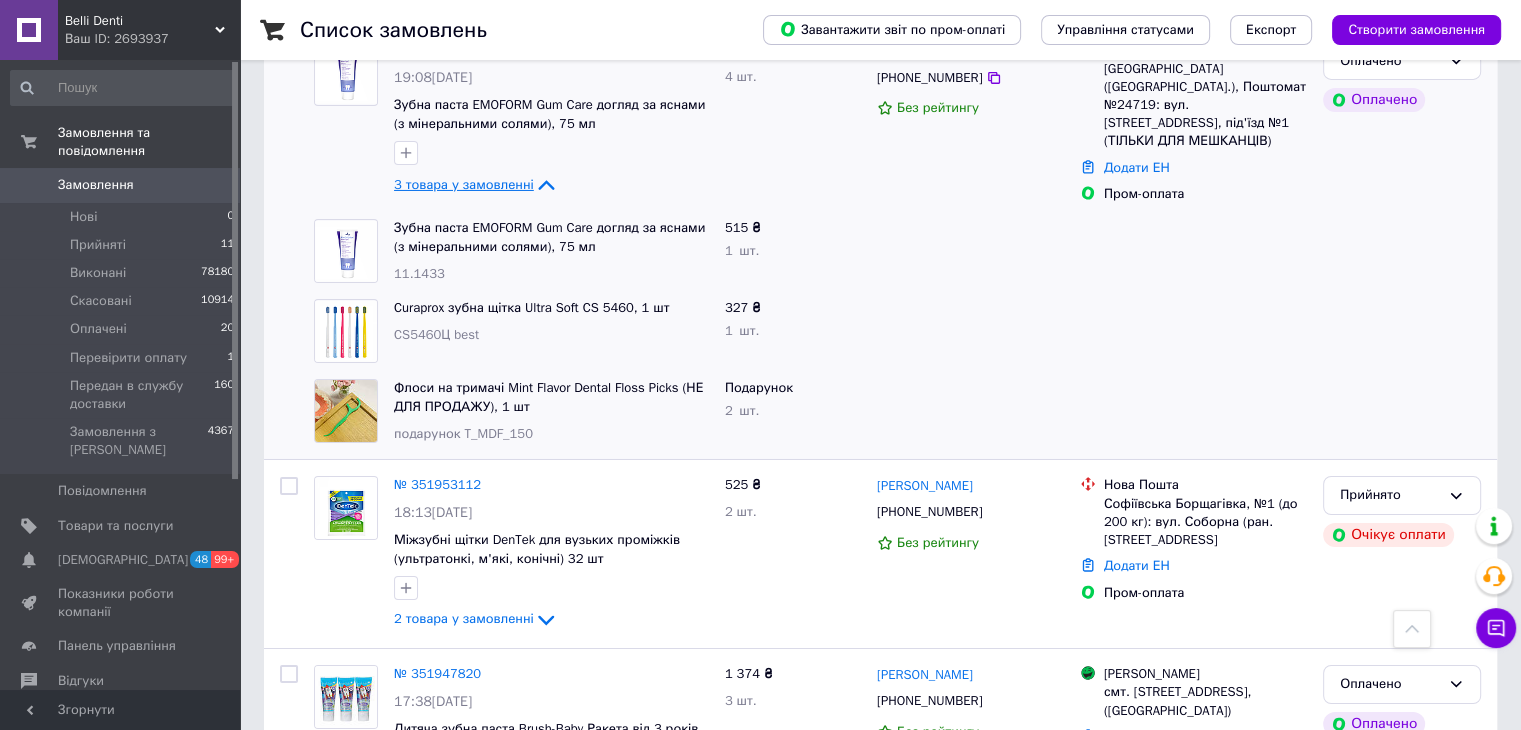 scroll, scrollTop: 7000, scrollLeft: 0, axis: vertical 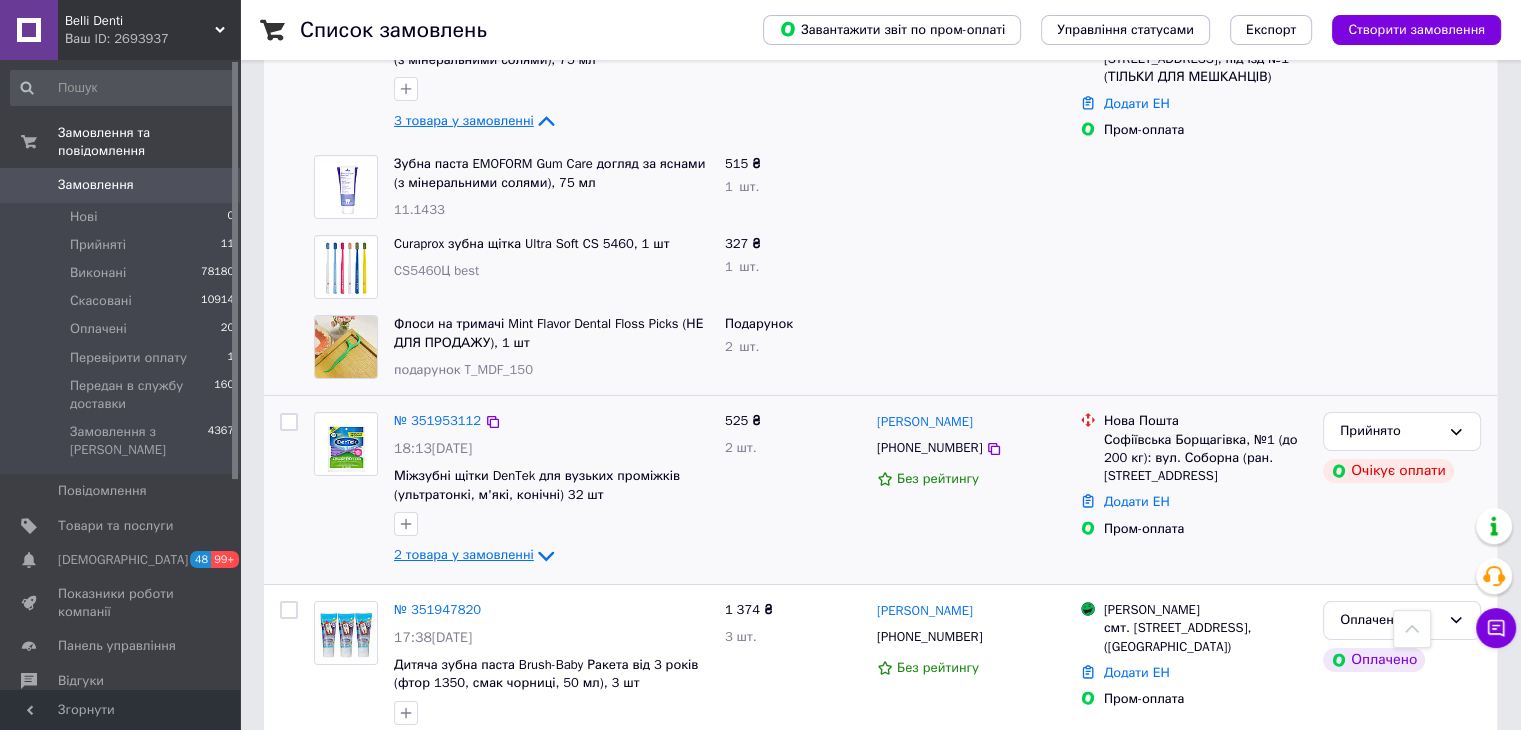 click 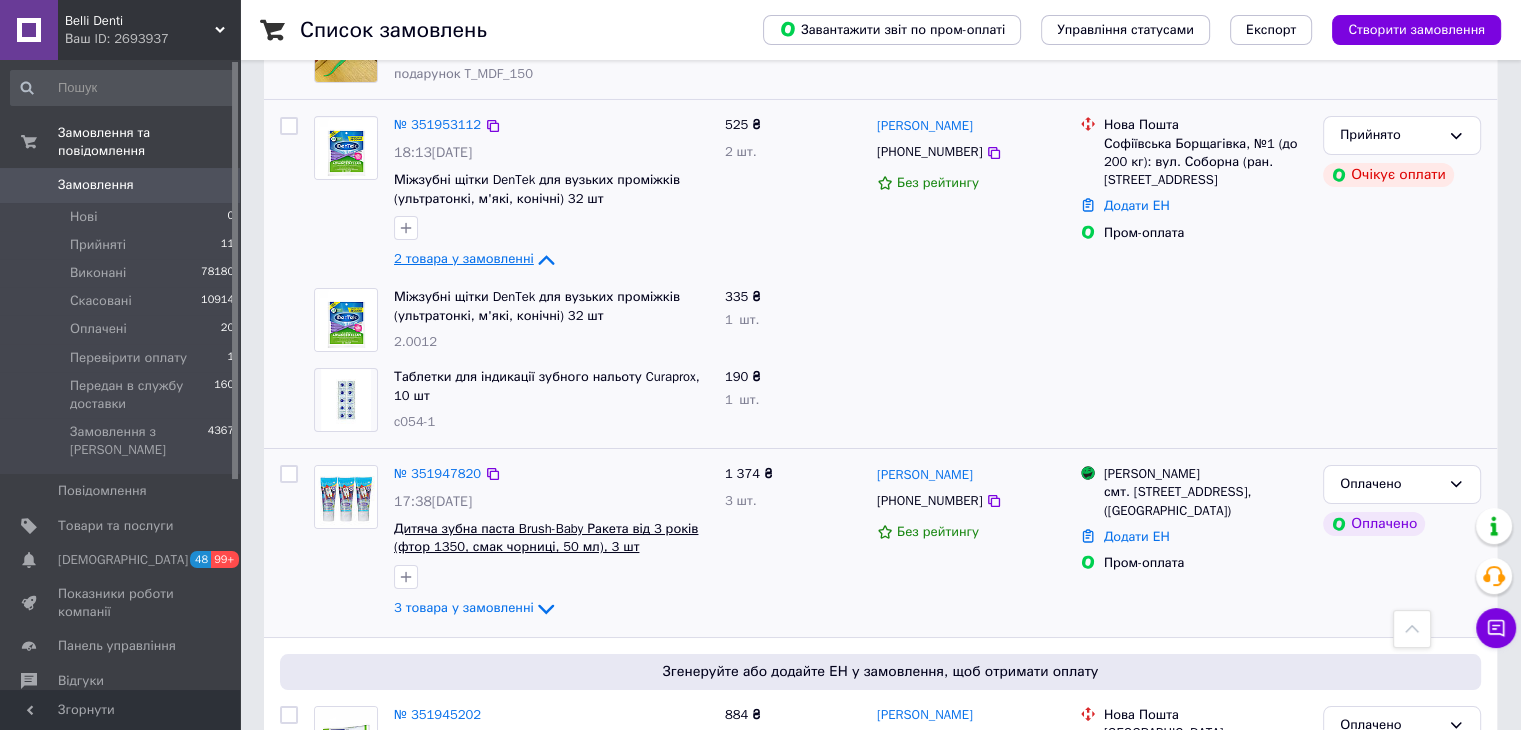 scroll, scrollTop: 7300, scrollLeft: 0, axis: vertical 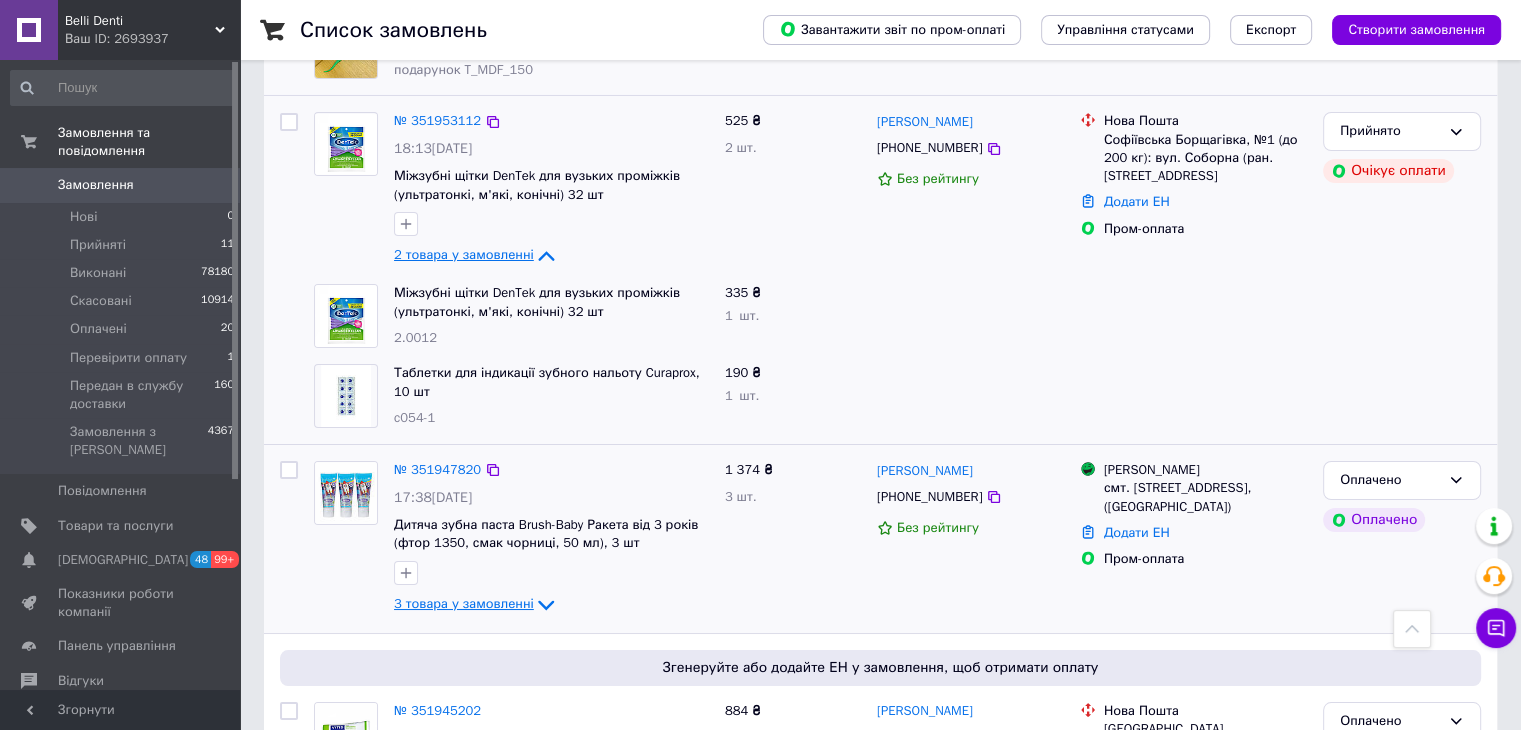 click 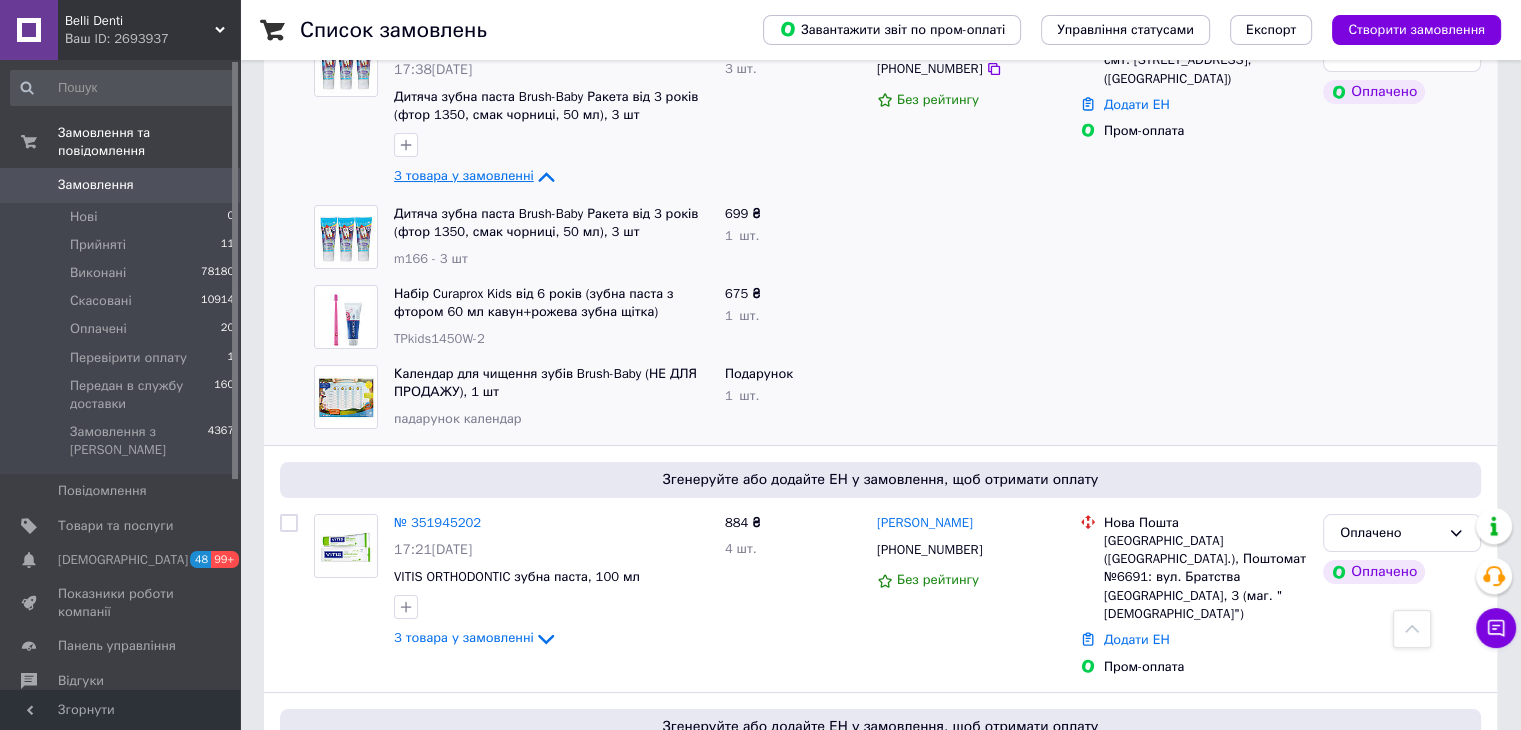 scroll, scrollTop: 7800, scrollLeft: 0, axis: vertical 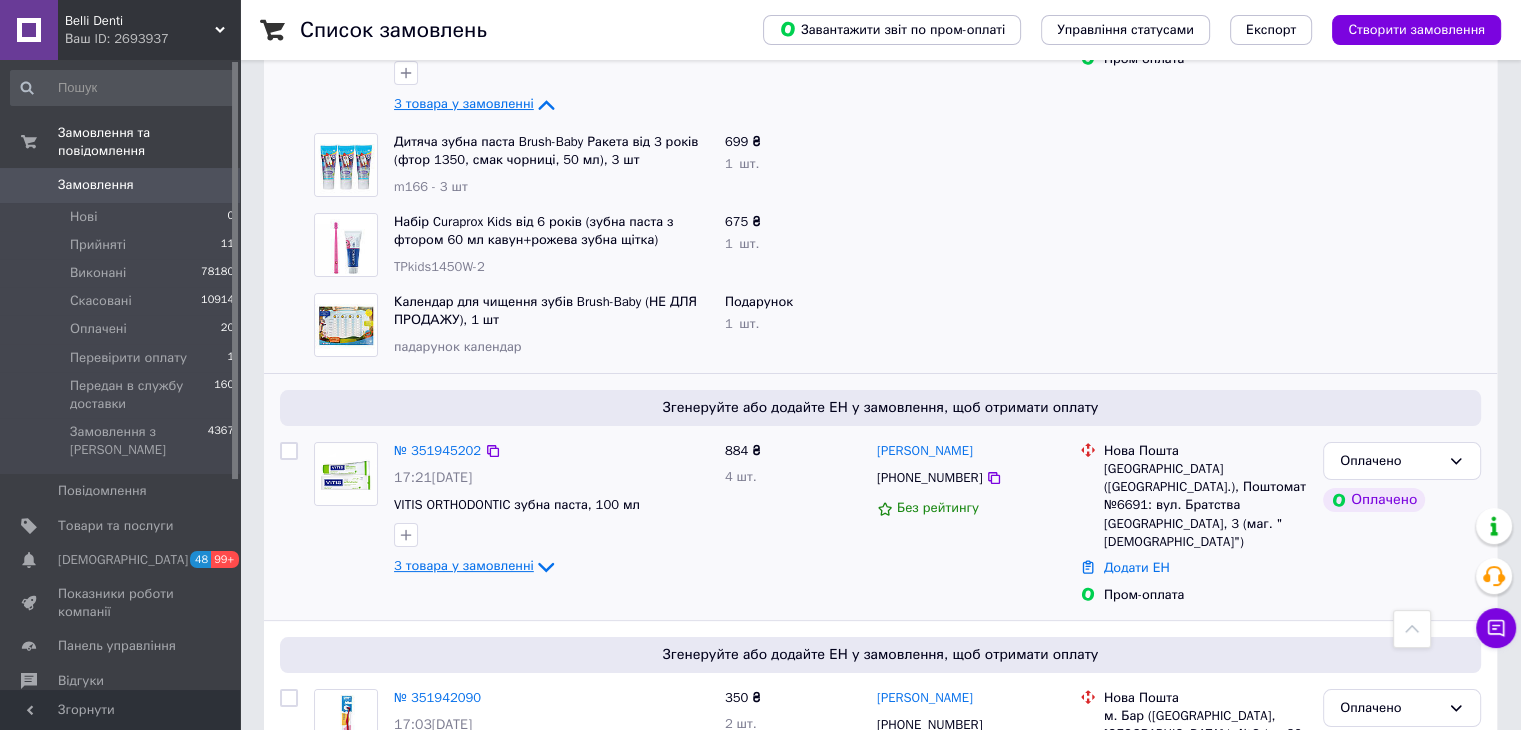 click 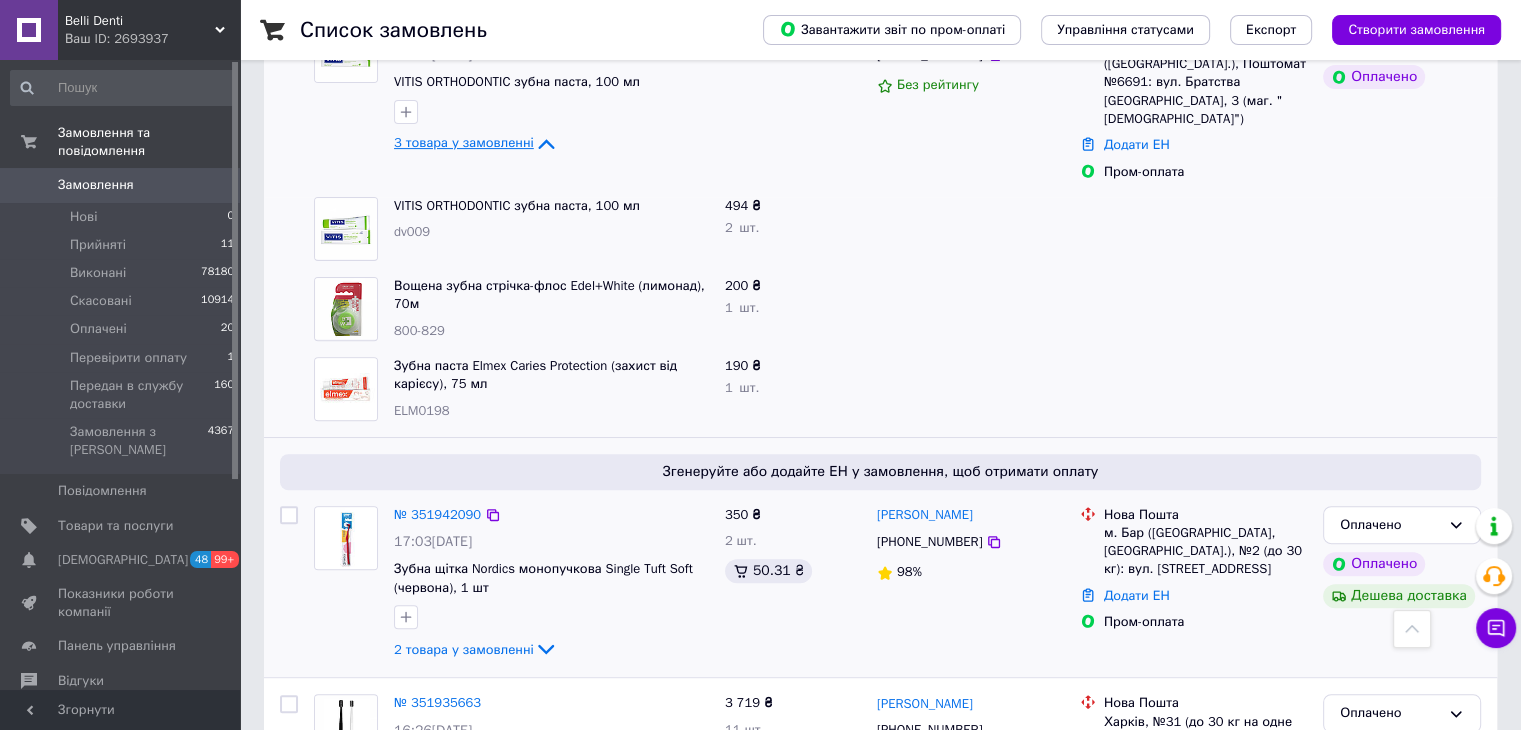 scroll, scrollTop: 8400, scrollLeft: 0, axis: vertical 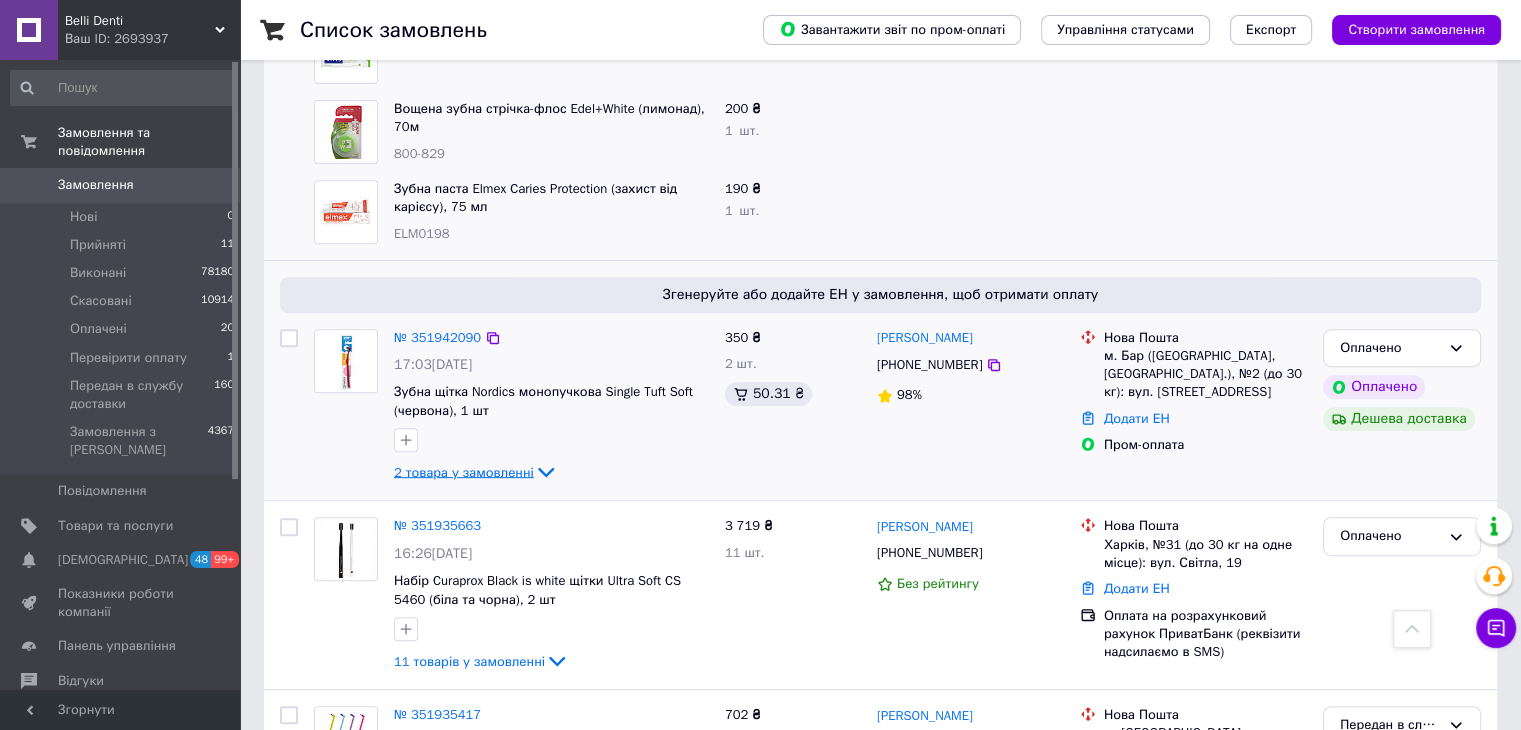 click 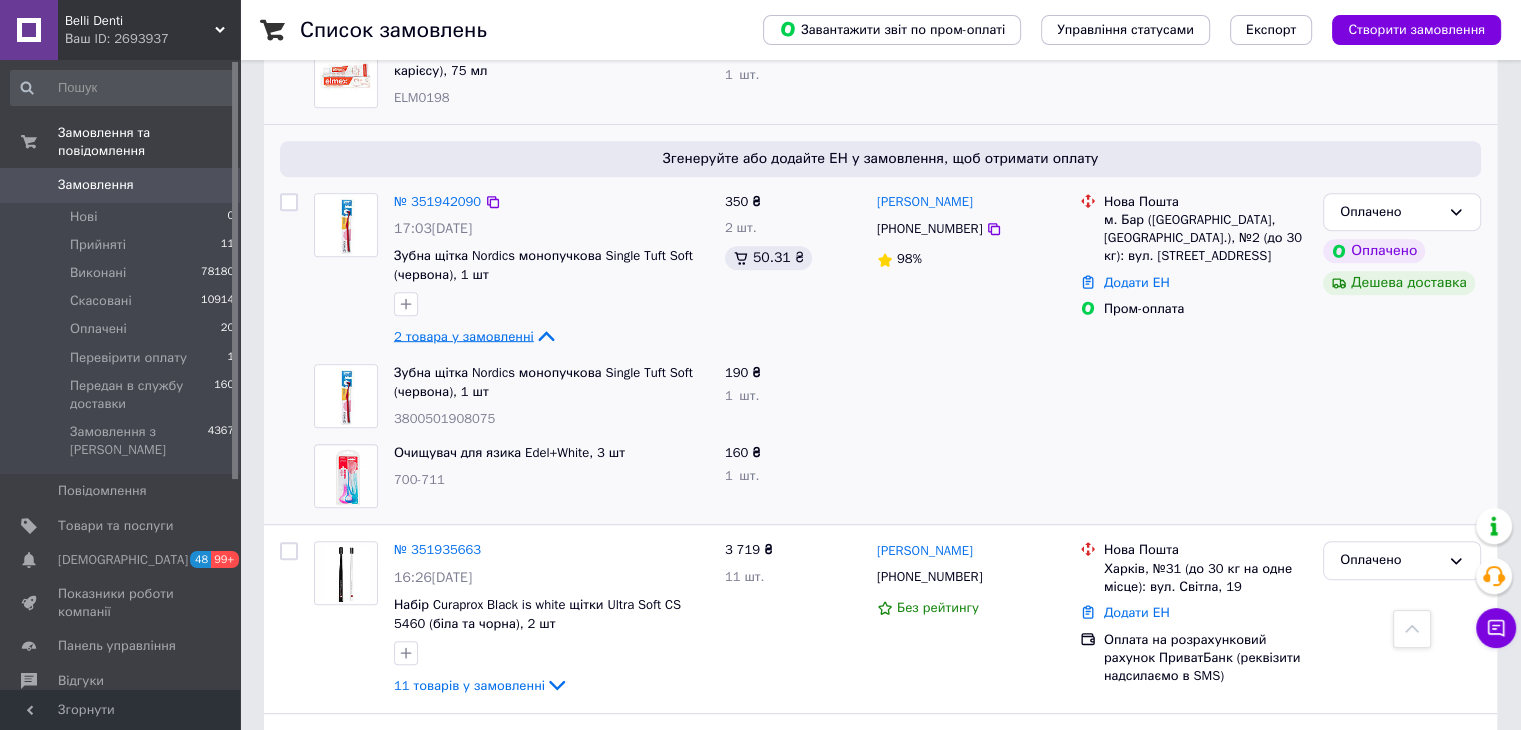 scroll, scrollTop: 8600, scrollLeft: 0, axis: vertical 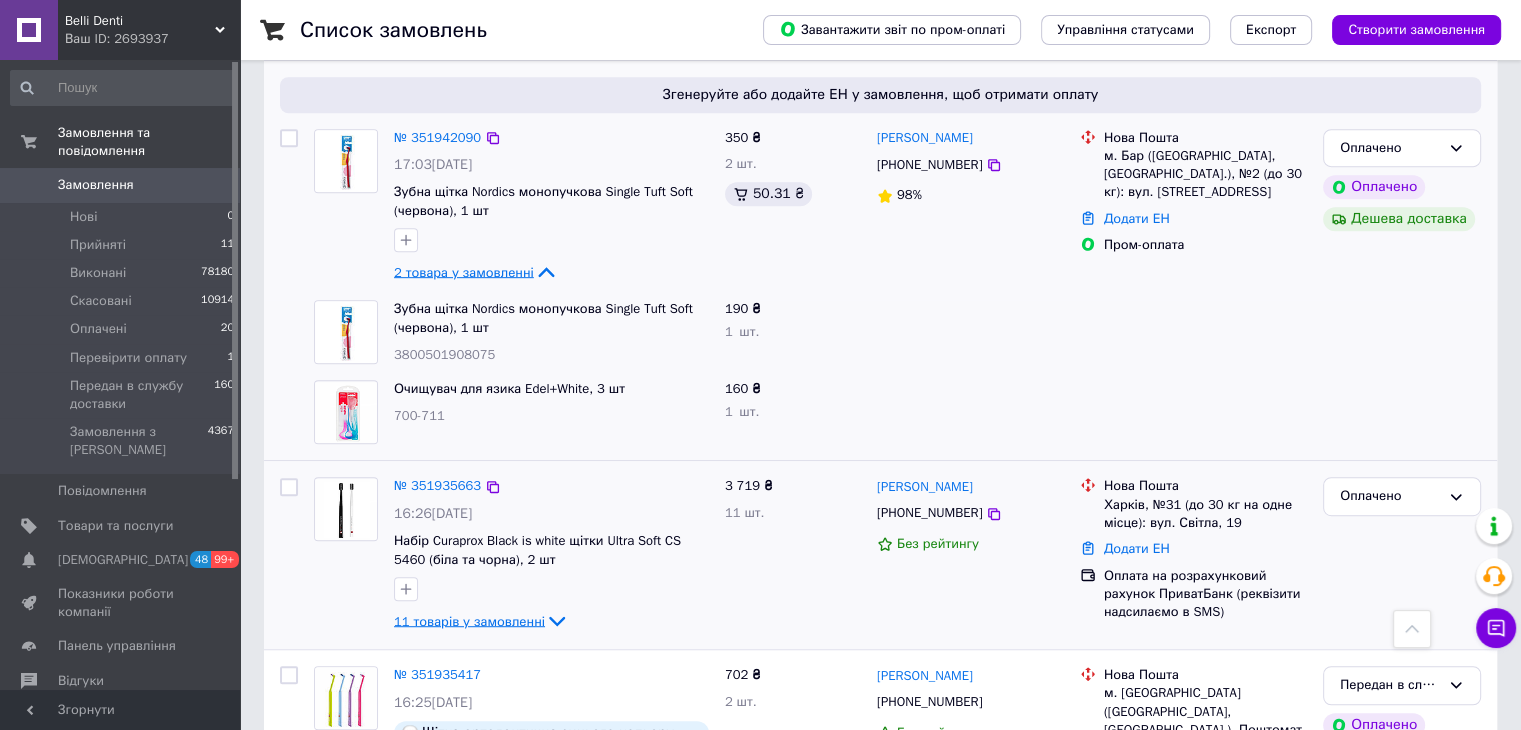 click 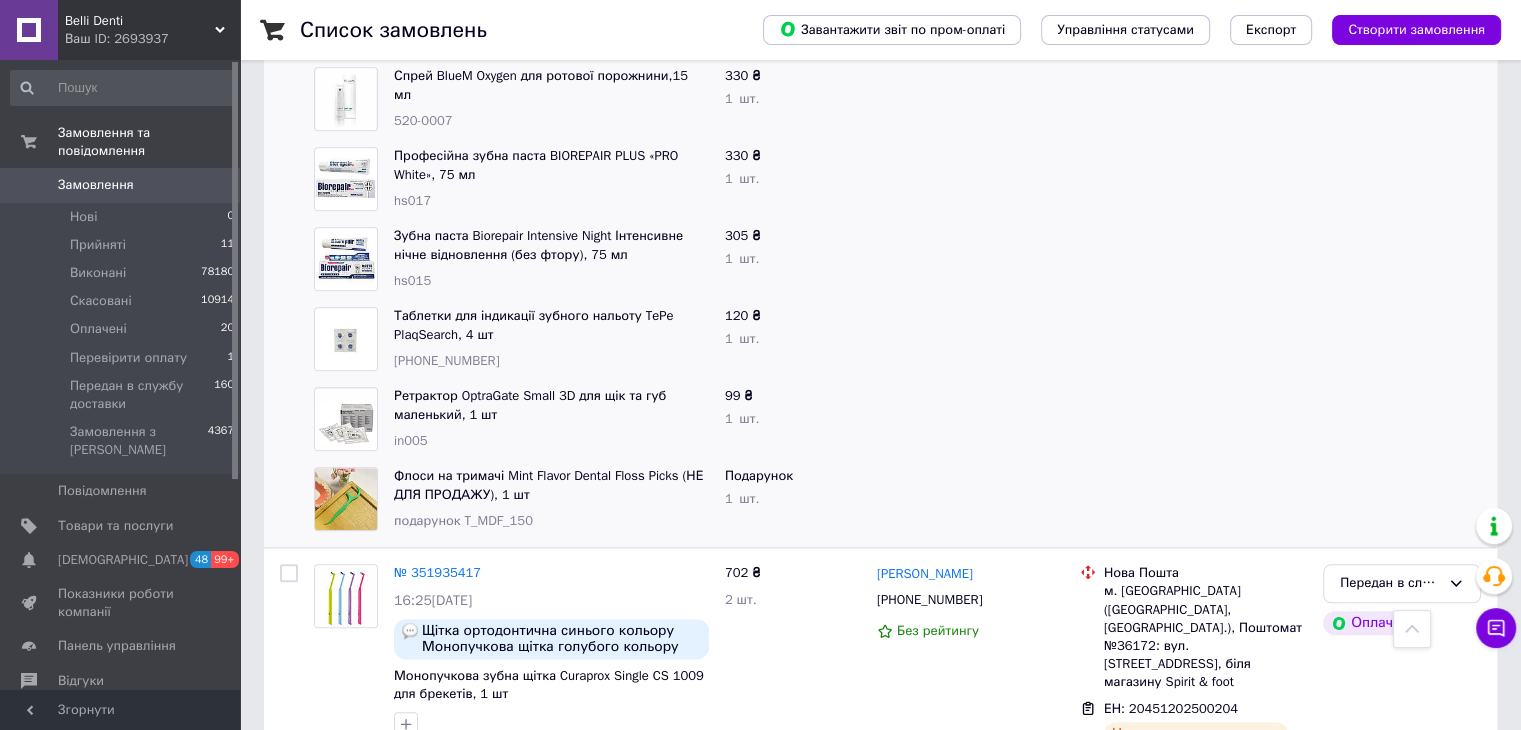 scroll, scrollTop: 9600, scrollLeft: 0, axis: vertical 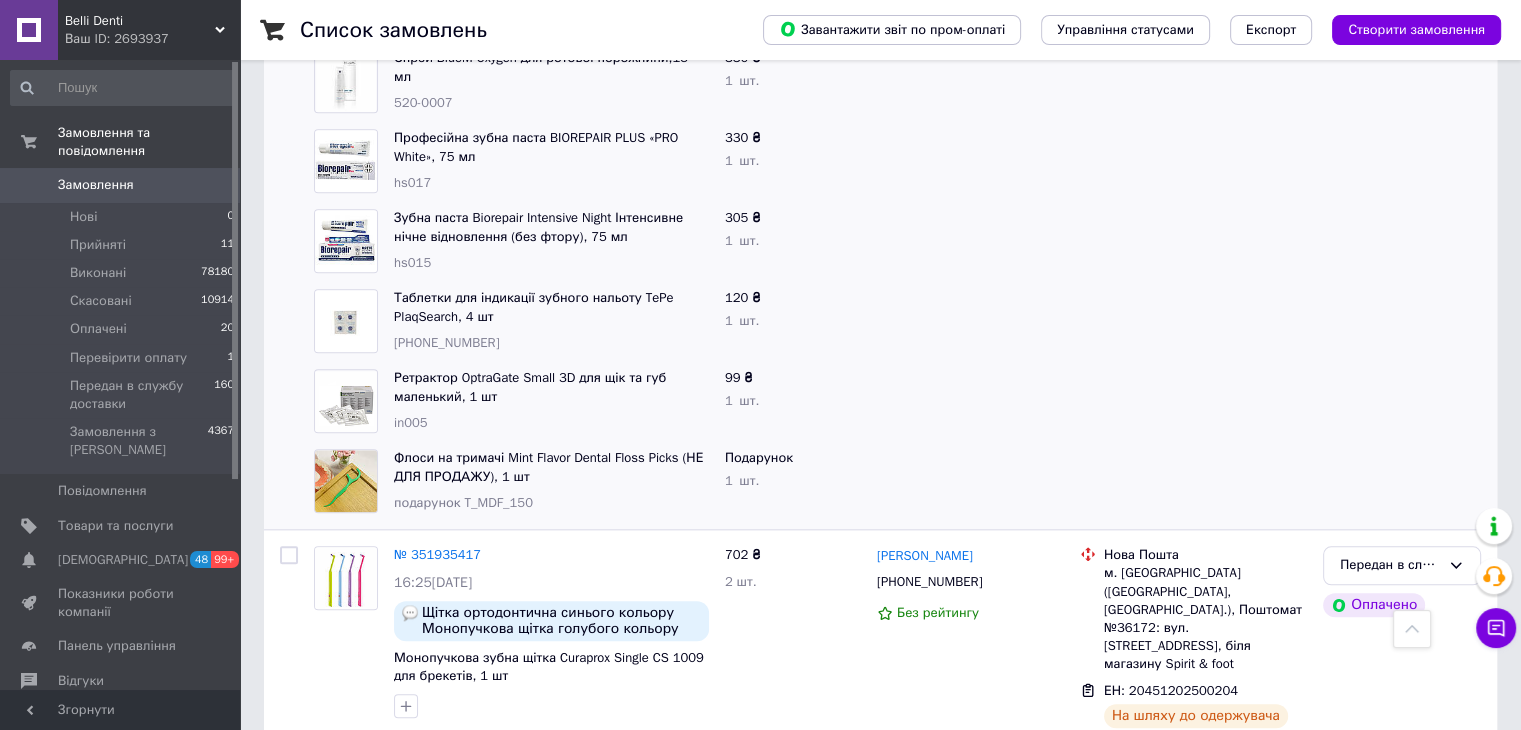 click on "Замовлення" at bounding box center [96, 185] 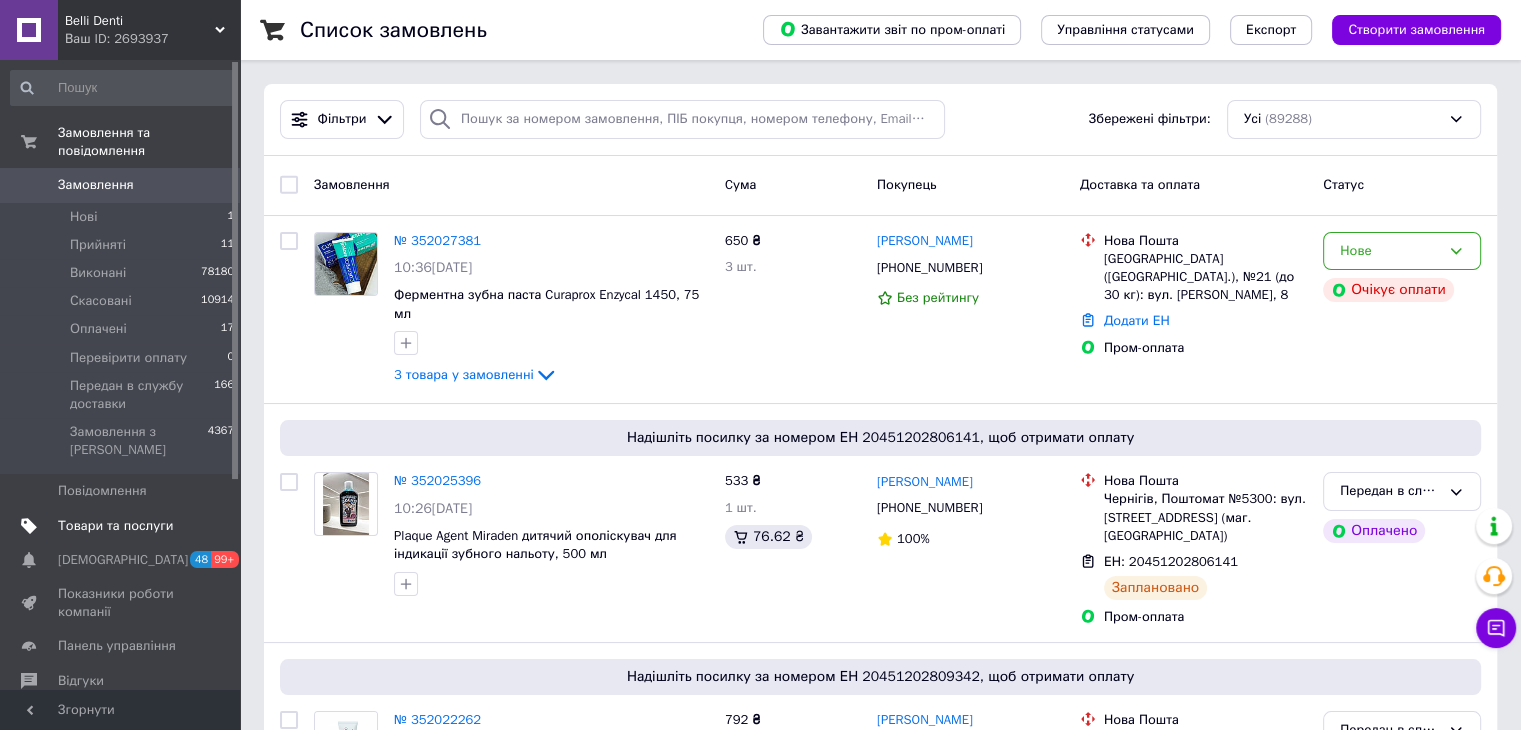 drag, startPoint x: 123, startPoint y: 491, endPoint x: 282, endPoint y: 287, distance: 258.64453 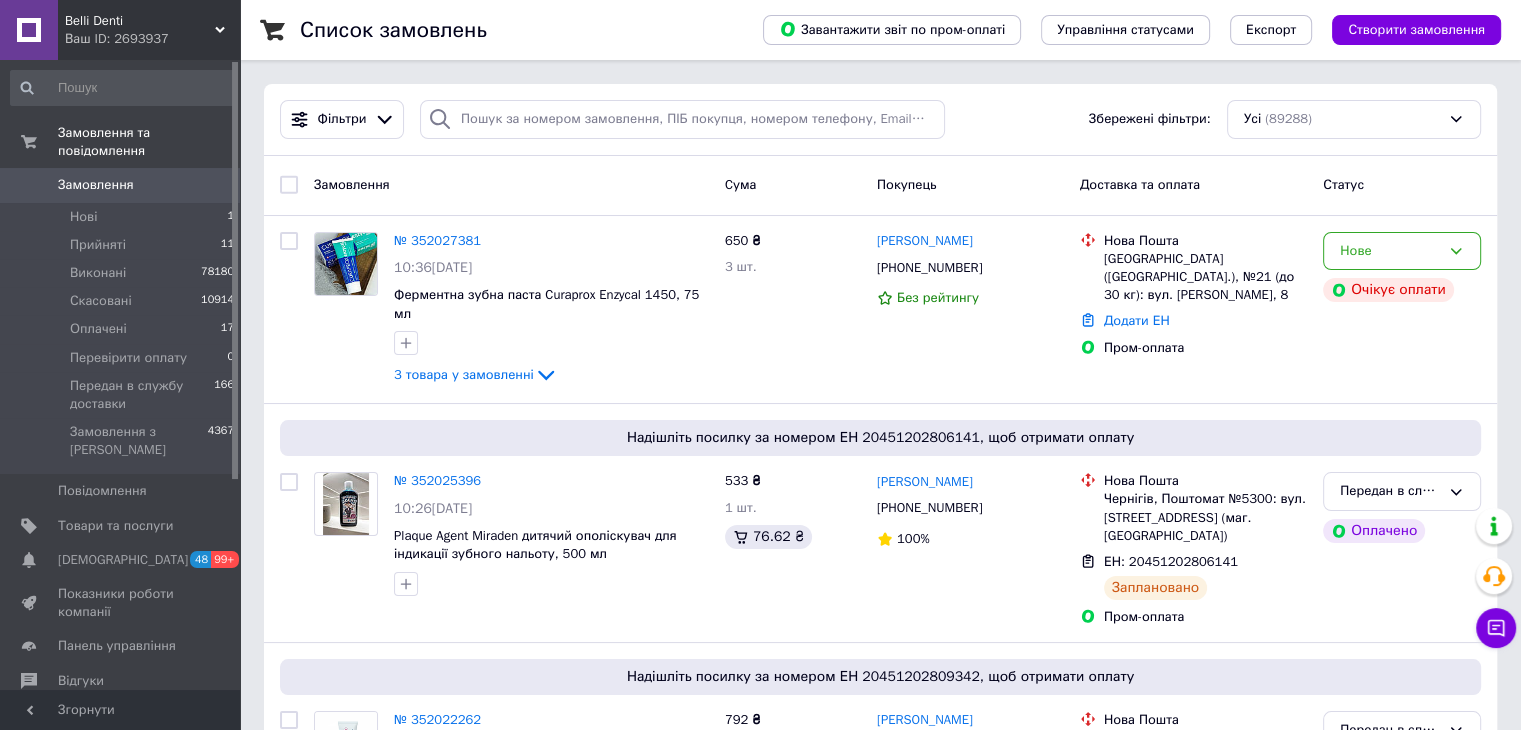 click on "Товари та послуги" at bounding box center [115, 526] 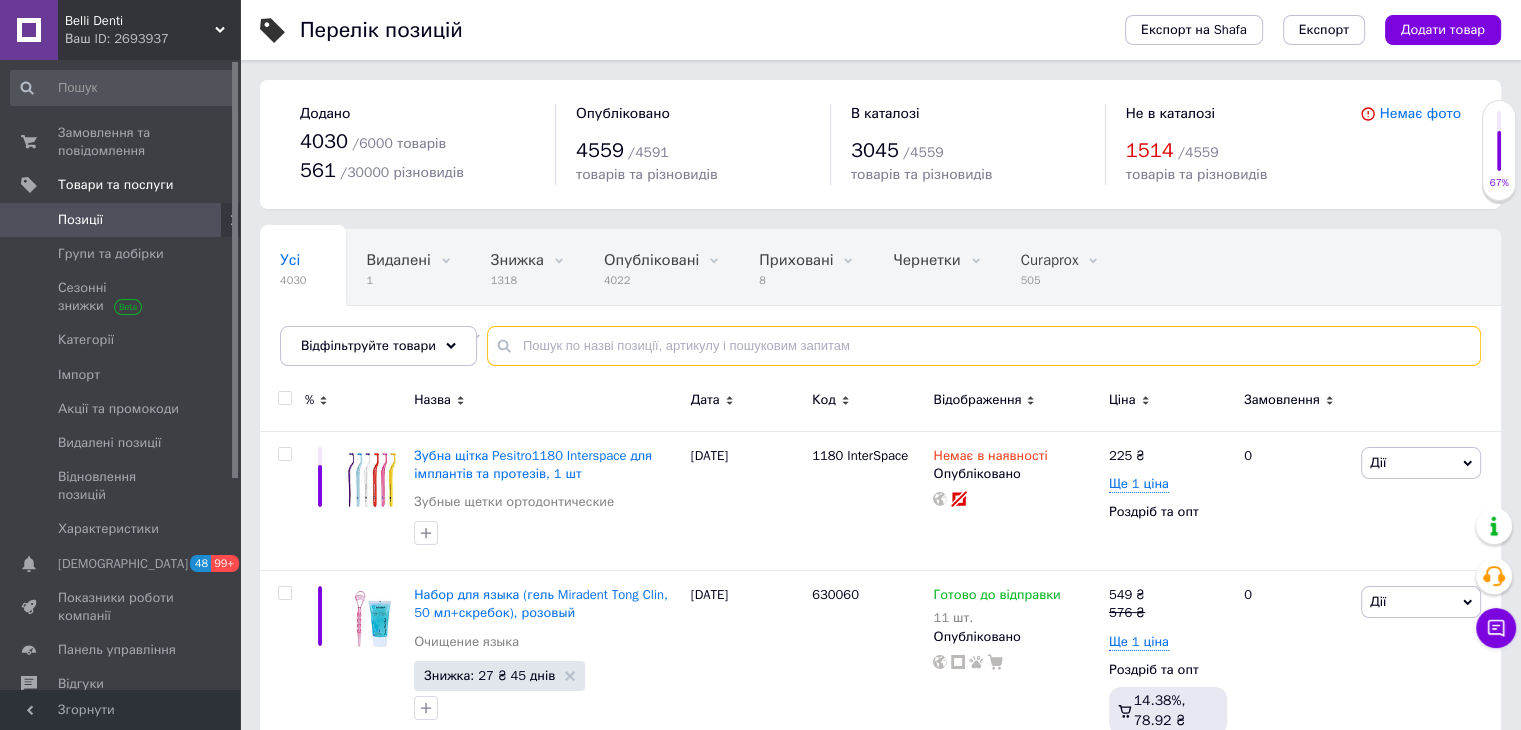 paste on "7.742/6" 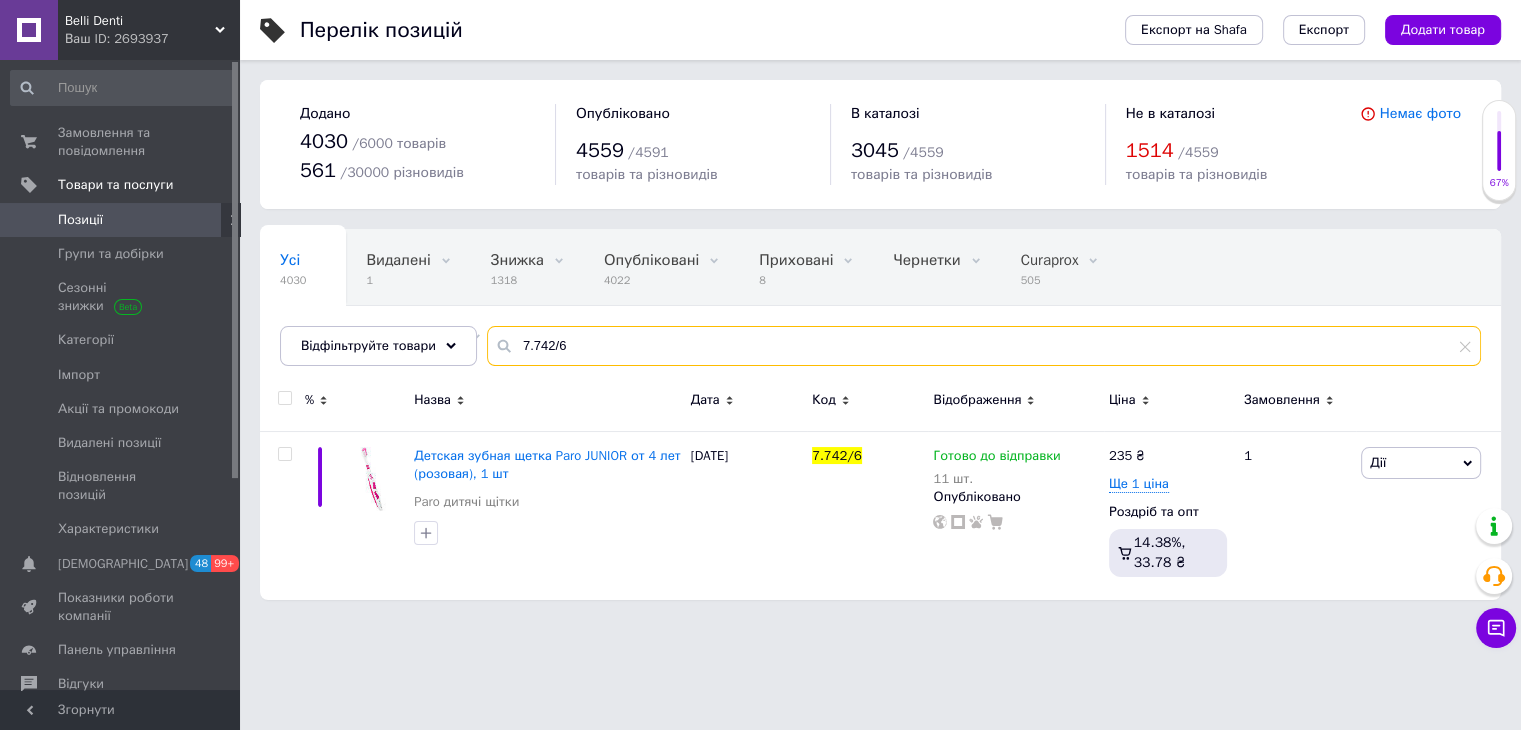 scroll, scrollTop: 0, scrollLeft: 0, axis: both 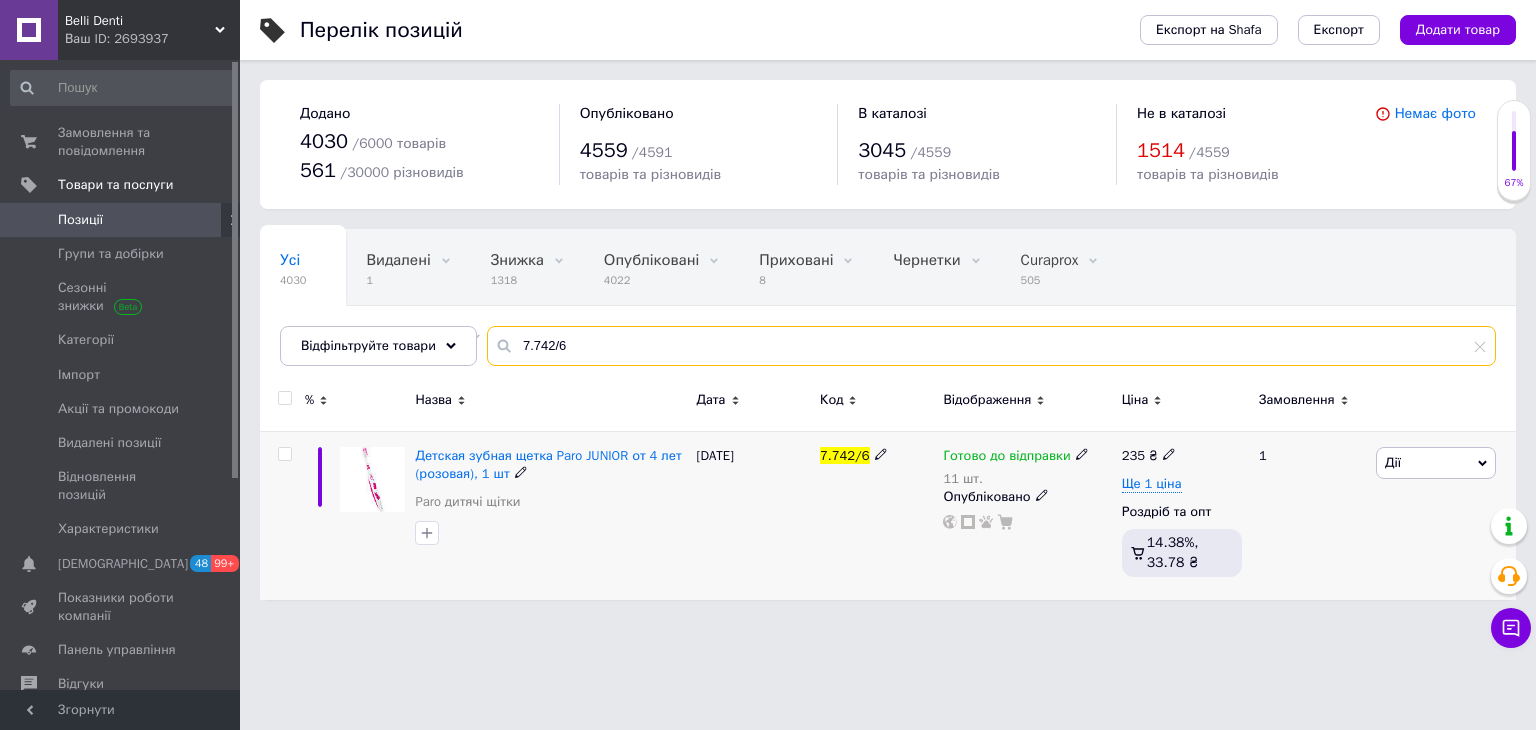 type on "7.742/6" 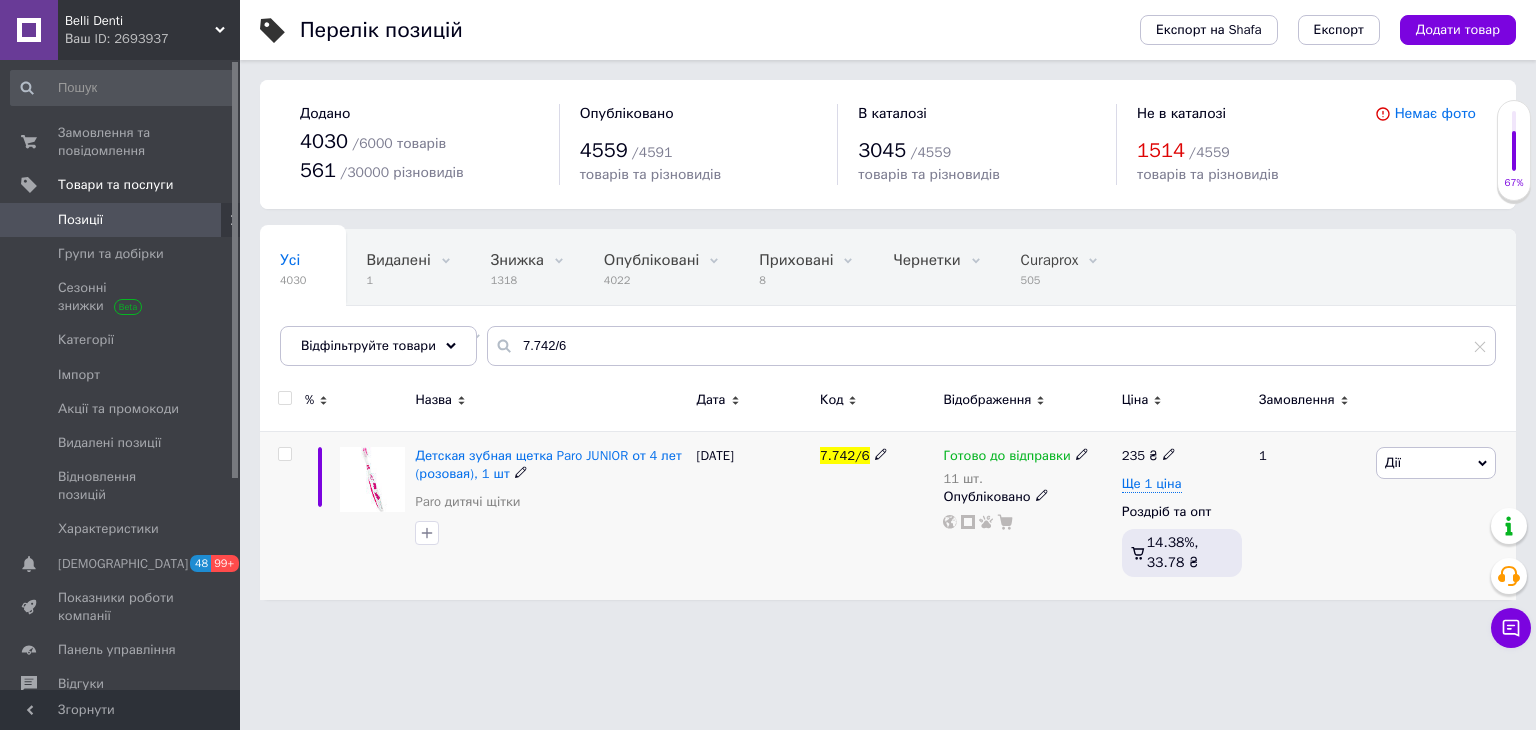 click 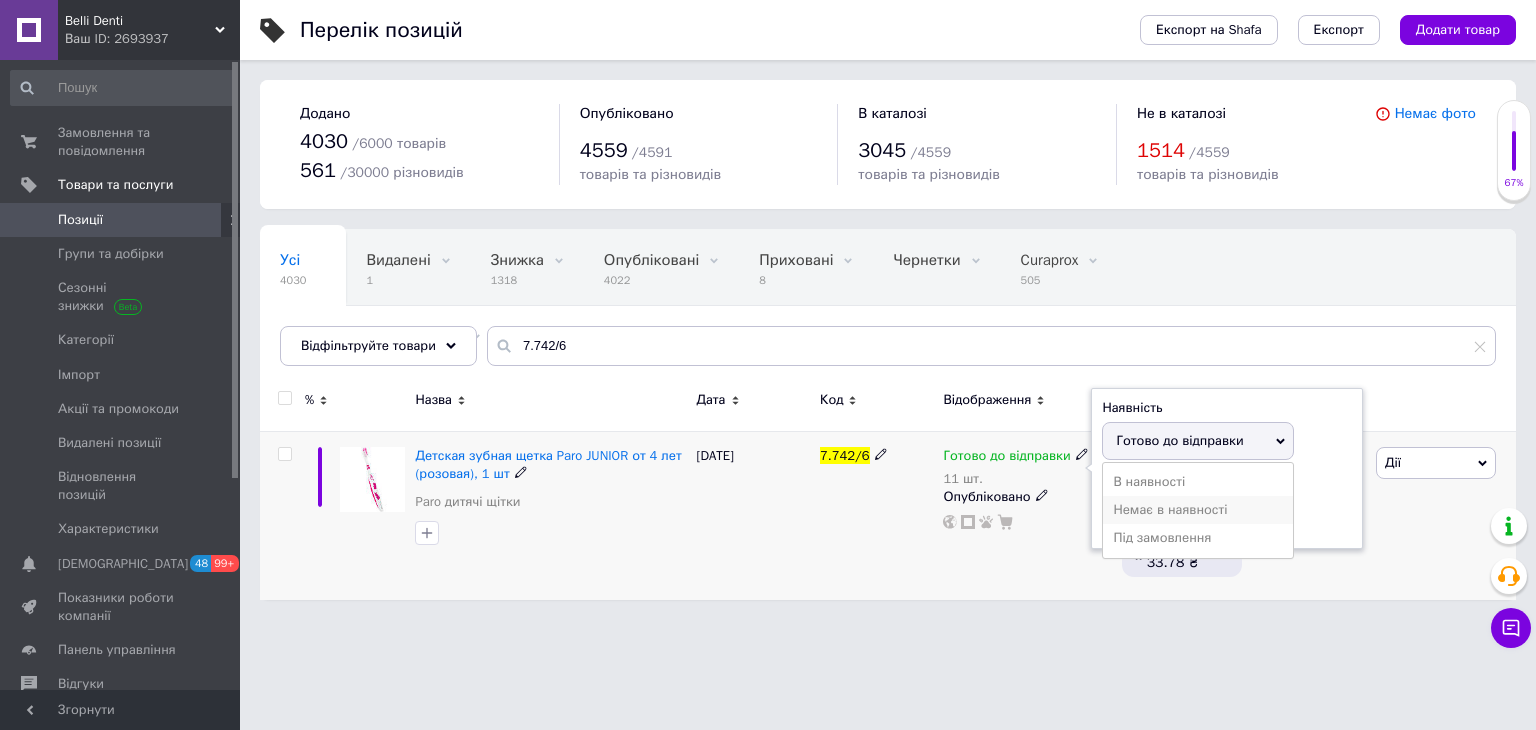 click on "Немає в наявності" at bounding box center (1198, 510) 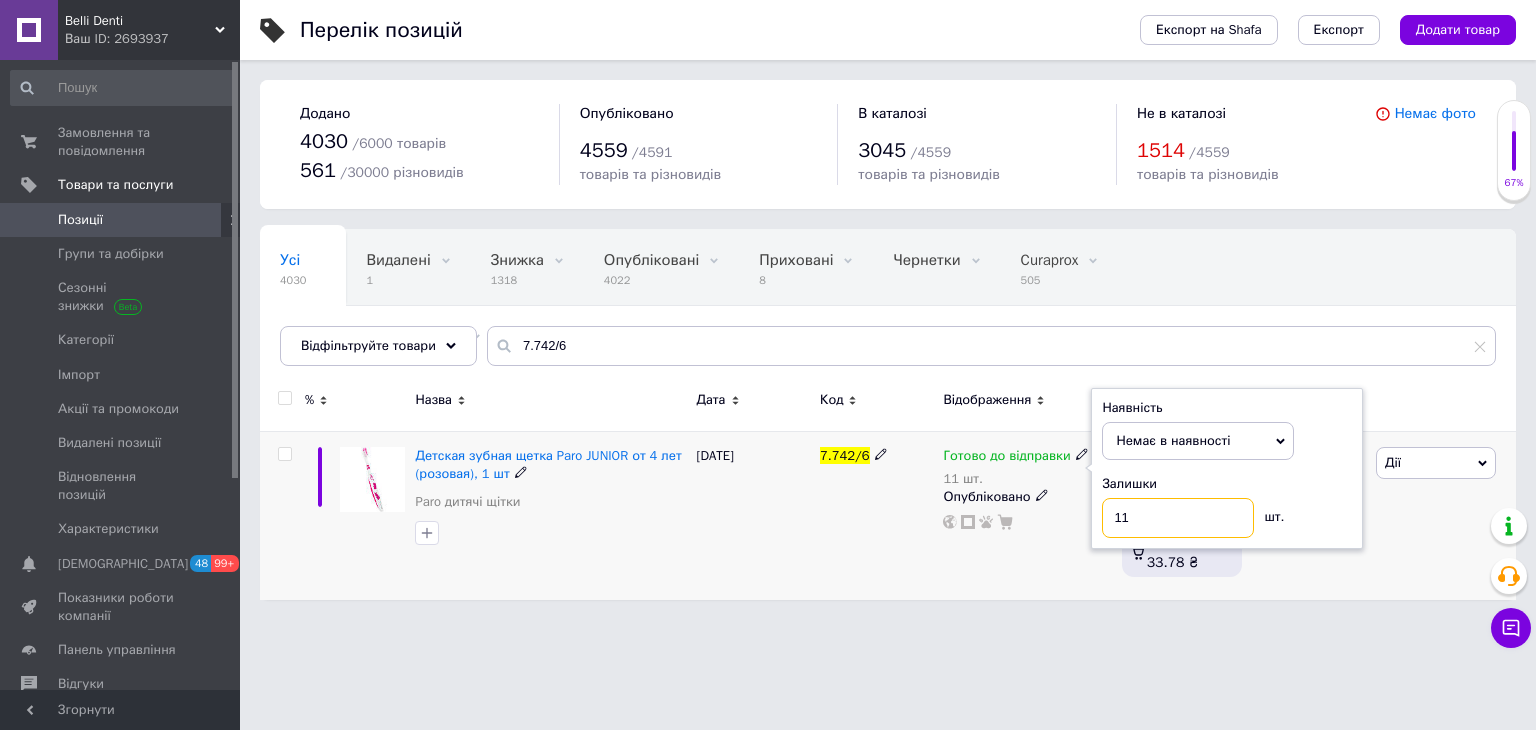 drag, startPoint x: 1132, startPoint y: 517, endPoint x: 1057, endPoint y: 538, distance: 77.88453 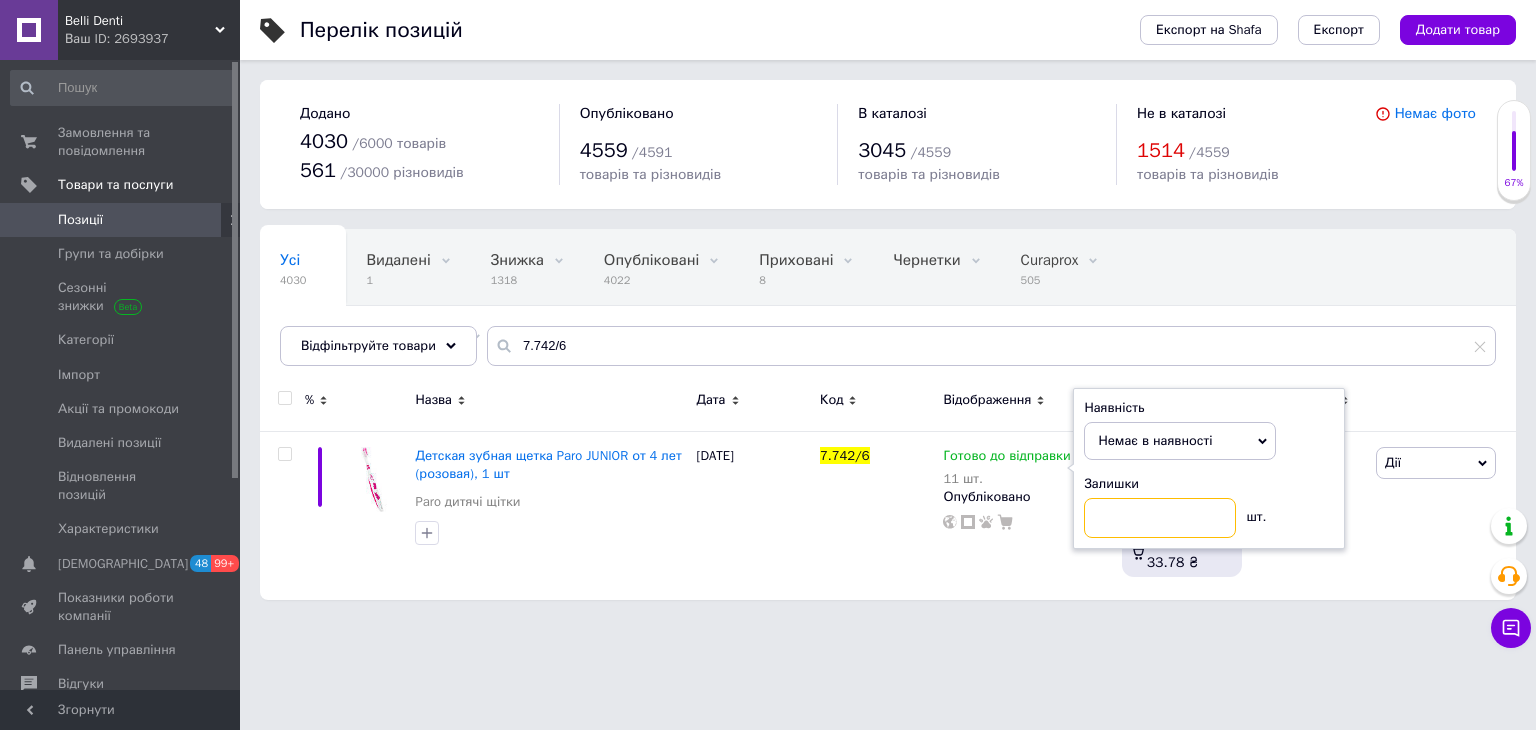 type 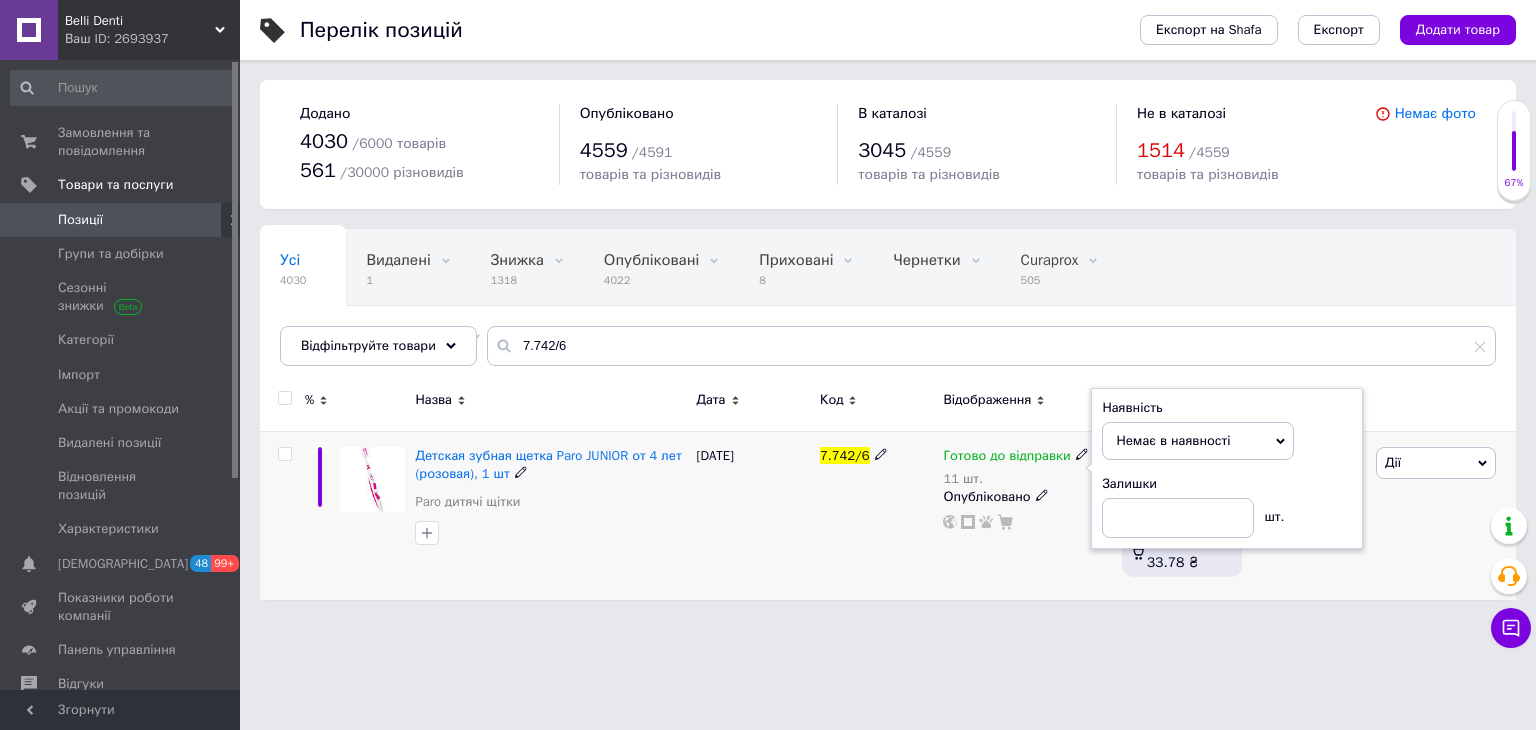 click on "Готово до відправки 11 шт. Наявність Немає в наявності В наявності Під замовлення Готово до відправки Залишки шт. Опубліковано" at bounding box center (1027, 515) 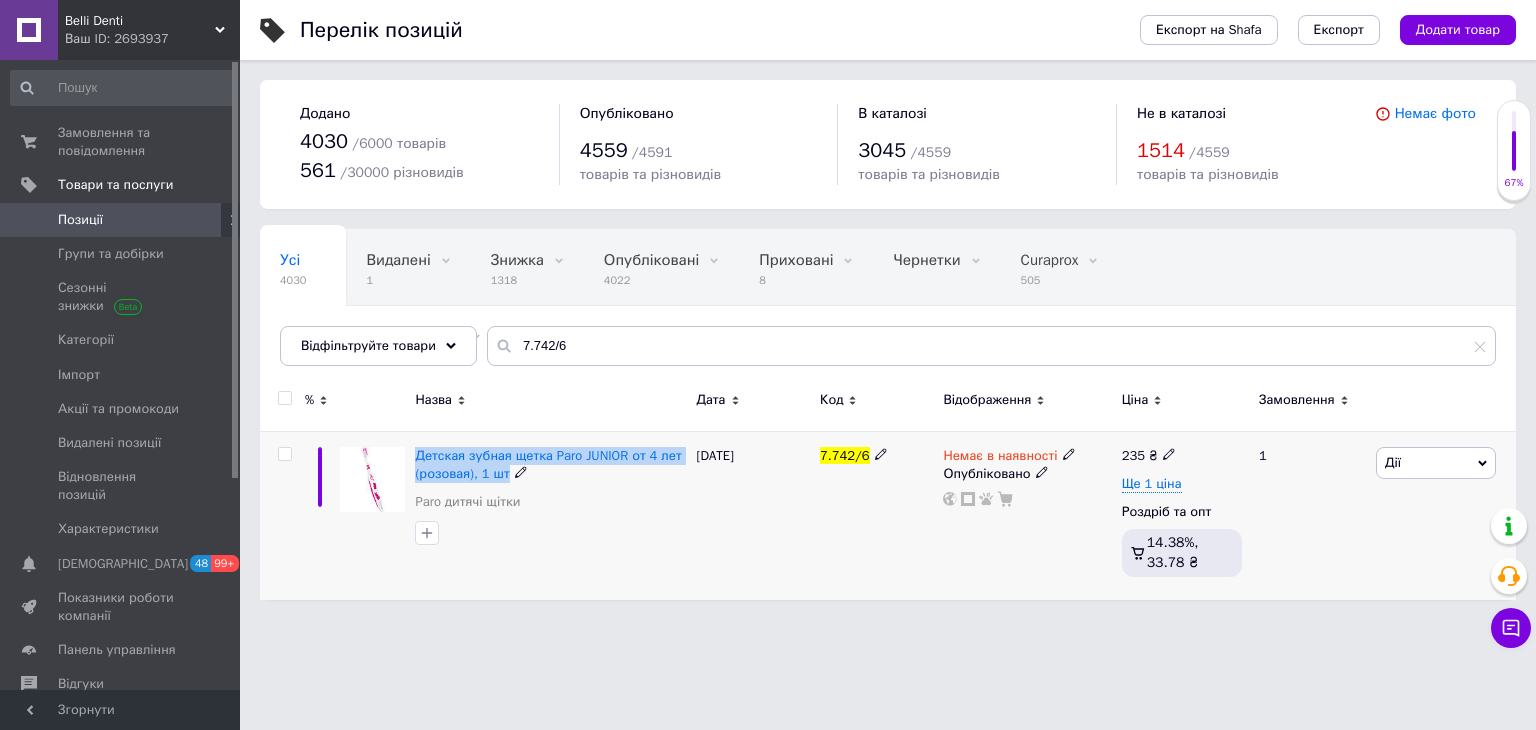 drag, startPoint x: 504, startPoint y: 472, endPoint x: 412, endPoint y: 462, distance: 92.541885 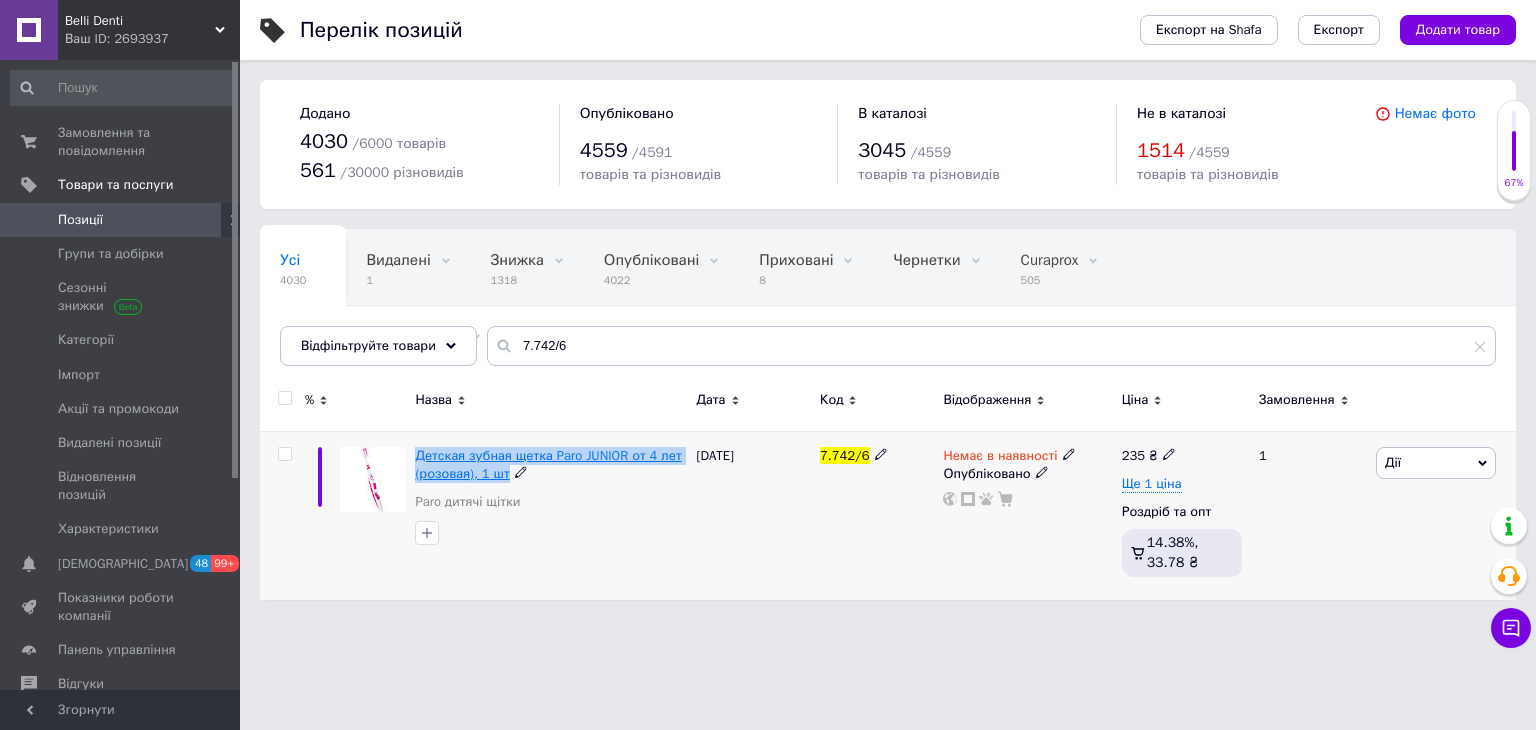 copy on "Детская зубная щетка Paro JUNIOR от 4 лет (розовая), 1 шт" 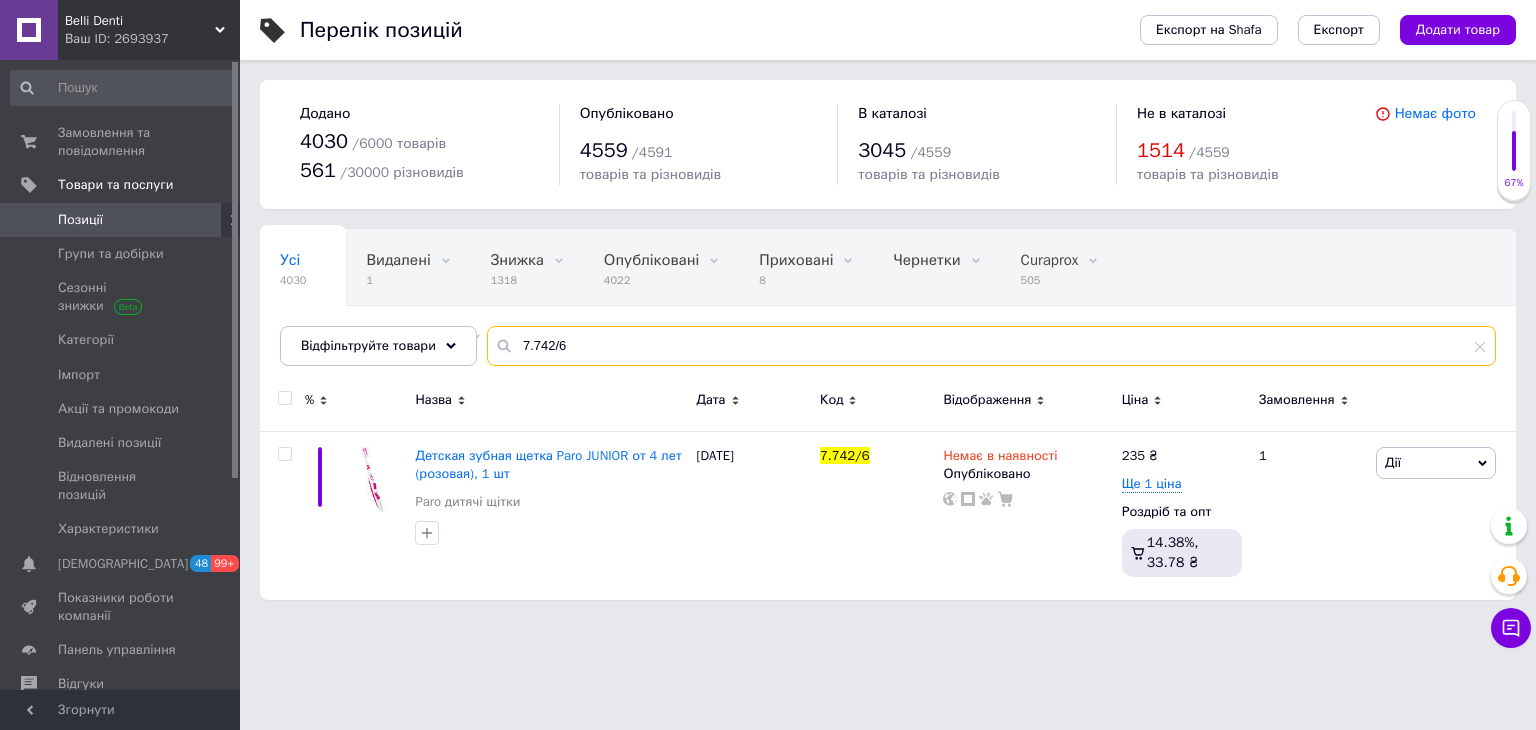drag, startPoint x: 577, startPoint y: 349, endPoint x: 496, endPoint y: 354, distance: 81.154175 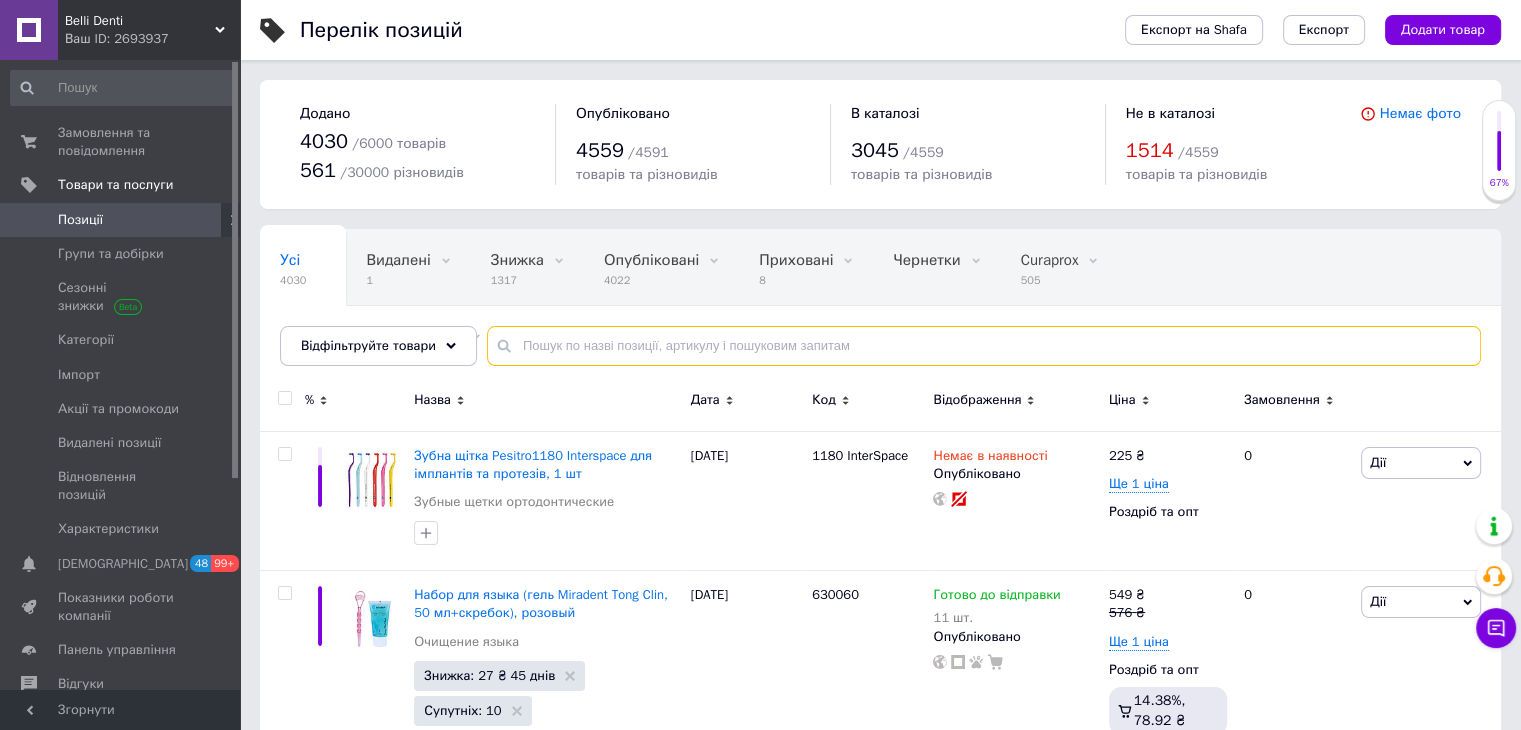 drag, startPoint x: 555, startPoint y: 345, endPoint x: 520, endPoint y: 333, distance: 37 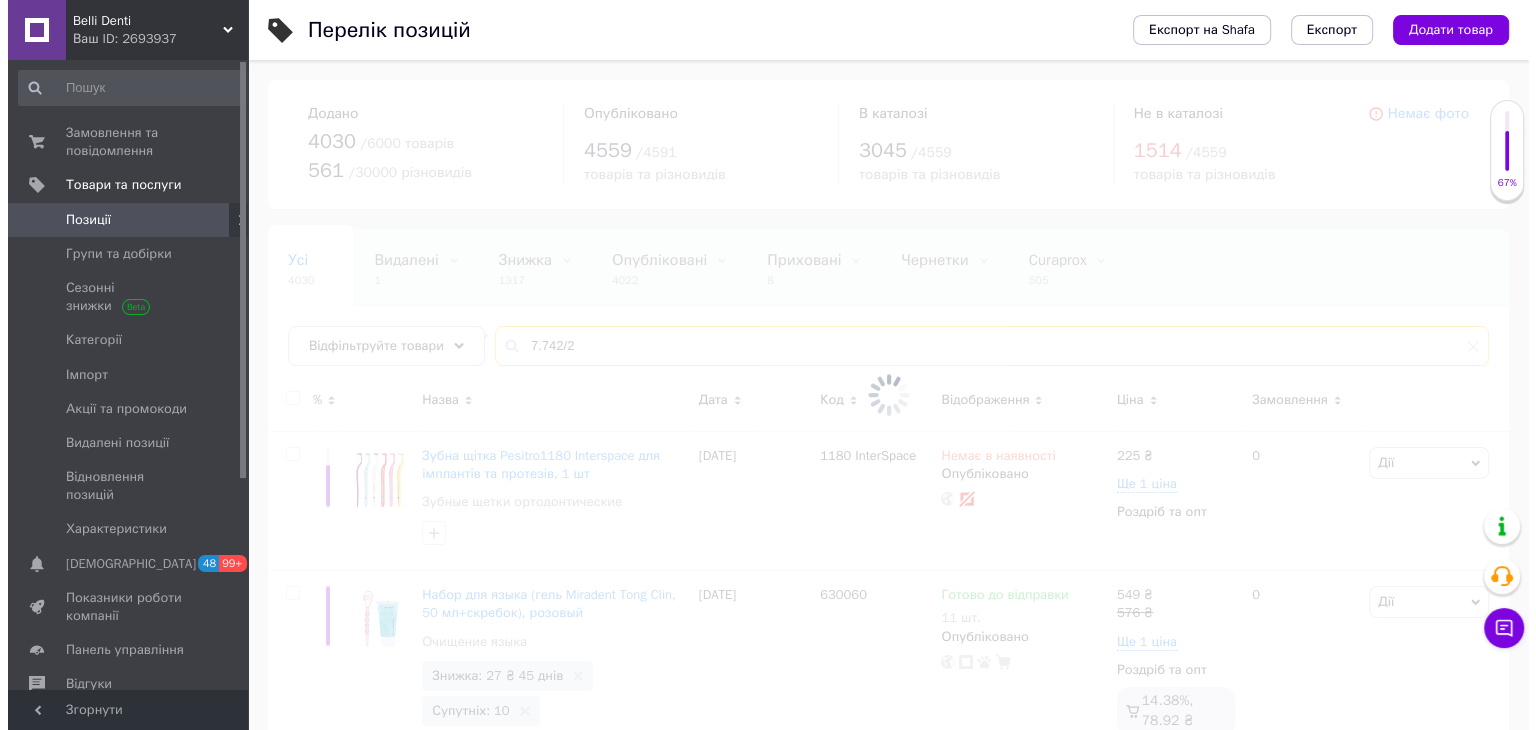 scroll, scrollTop: 0, scrollLeft: 0, axis: both 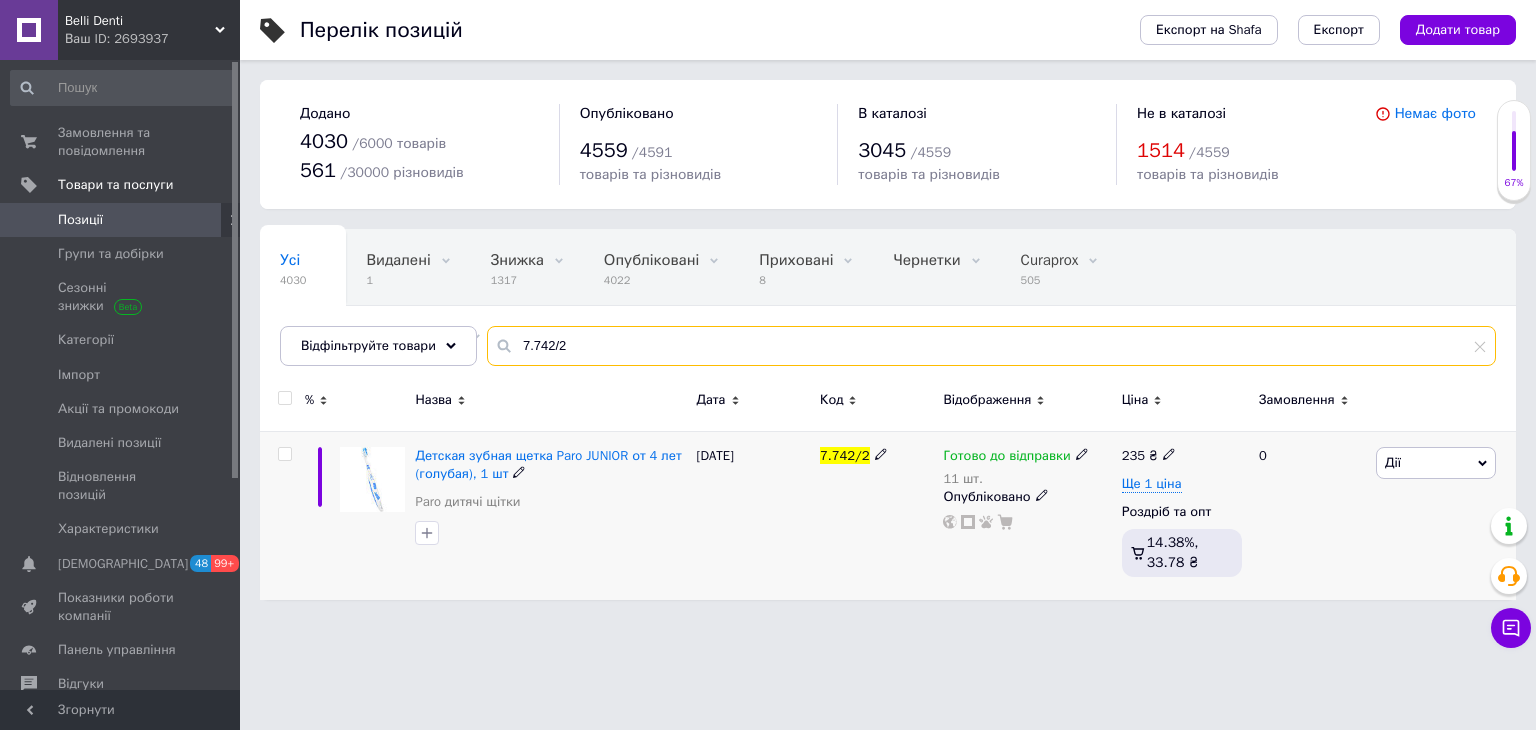type on "7.742/2" 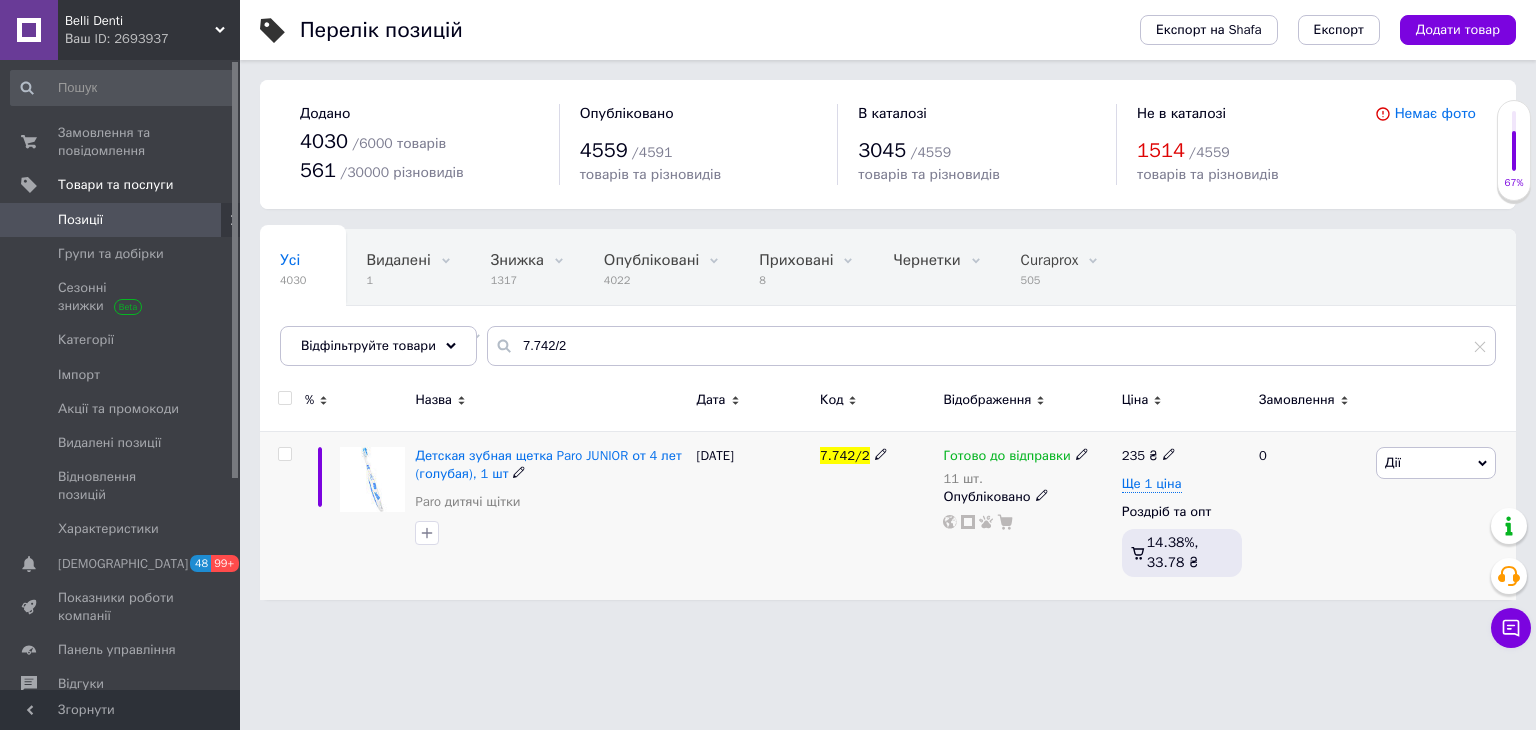 click 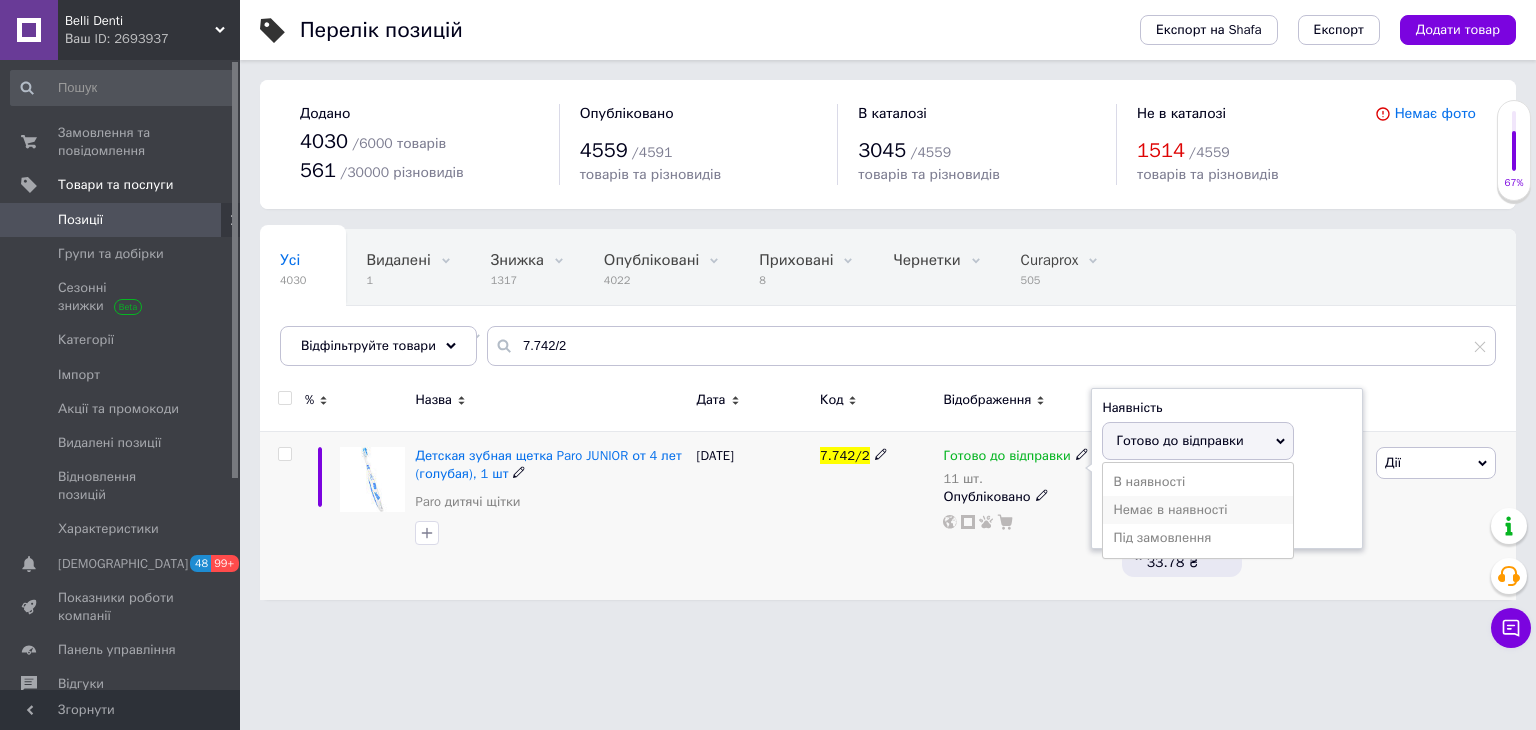click on "Немає в наявності" at bounding box center [1198, 510] 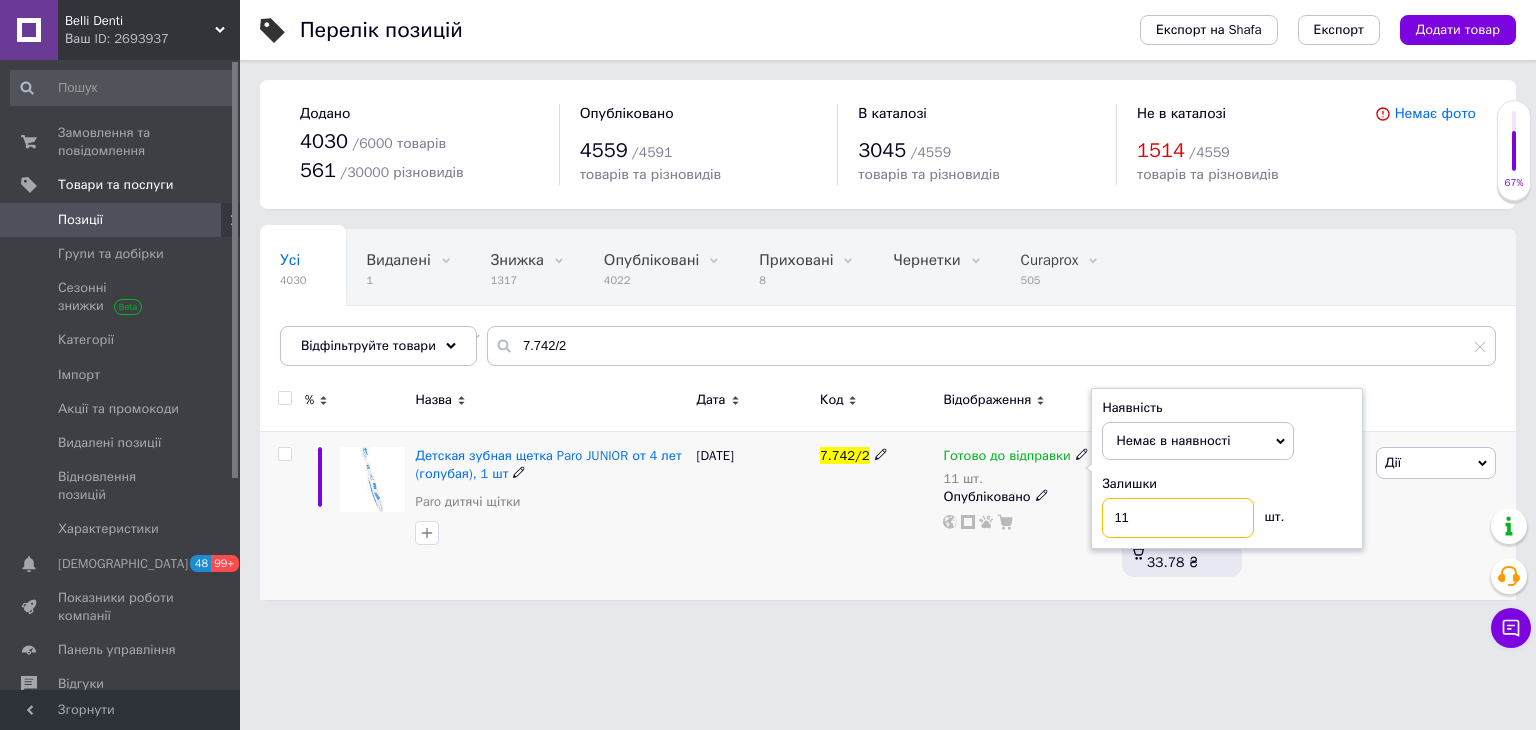 drag, startPoint x: 1153, startPoint y: 518, endPoint x: 1134, endPoint y: 520, distance: 19.104973 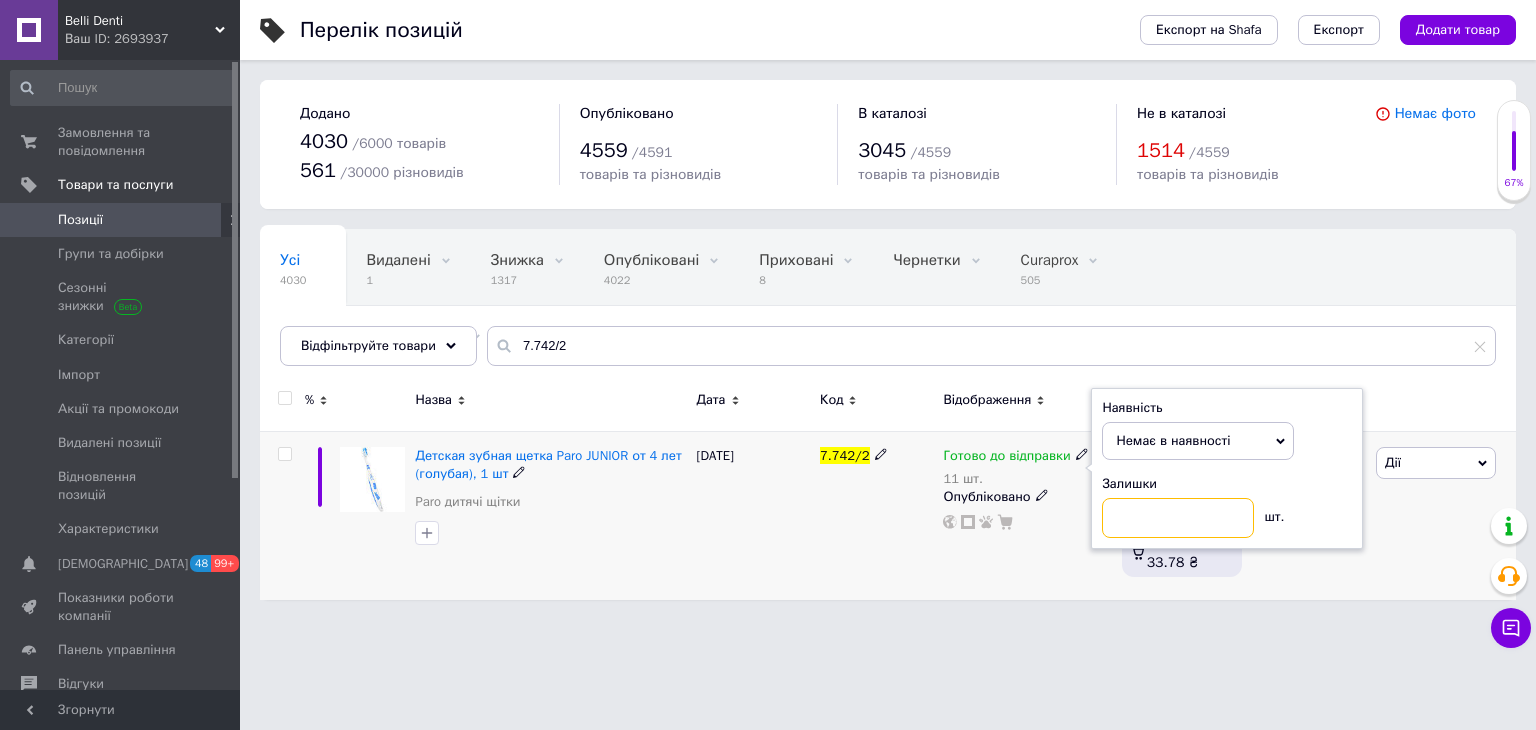 type 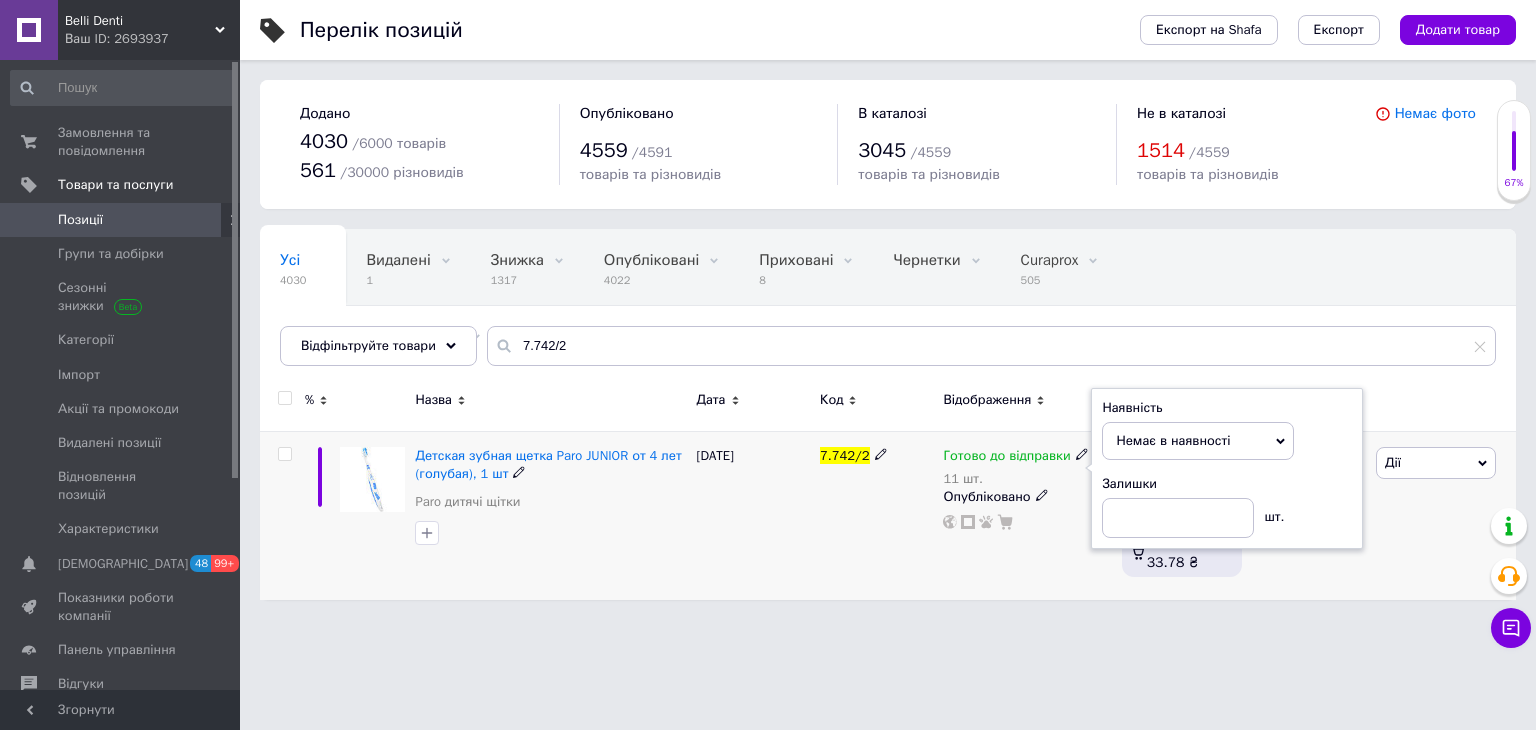 click on "[DATE]" at bounding box center [753, 515] 